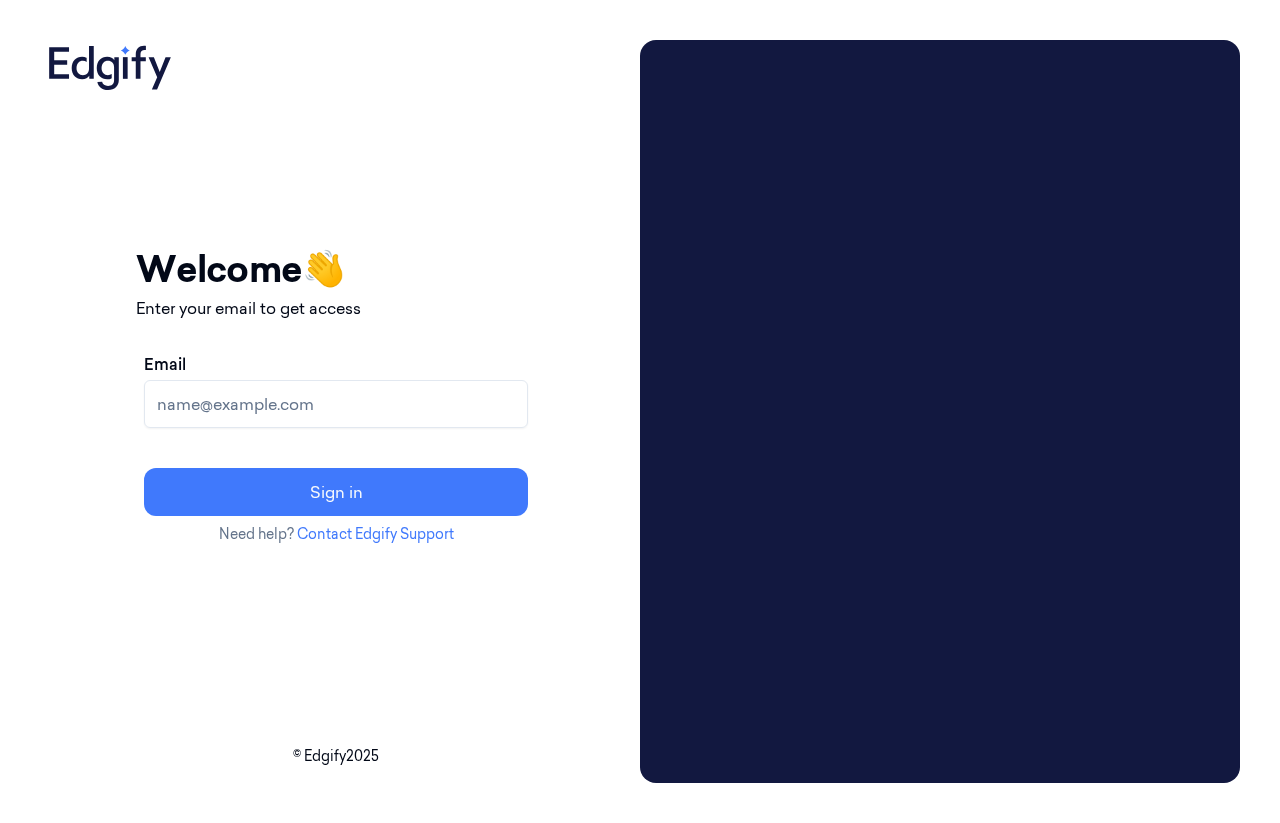 scroll, scrollTop: 0, scrollLeft: 0, axis: both 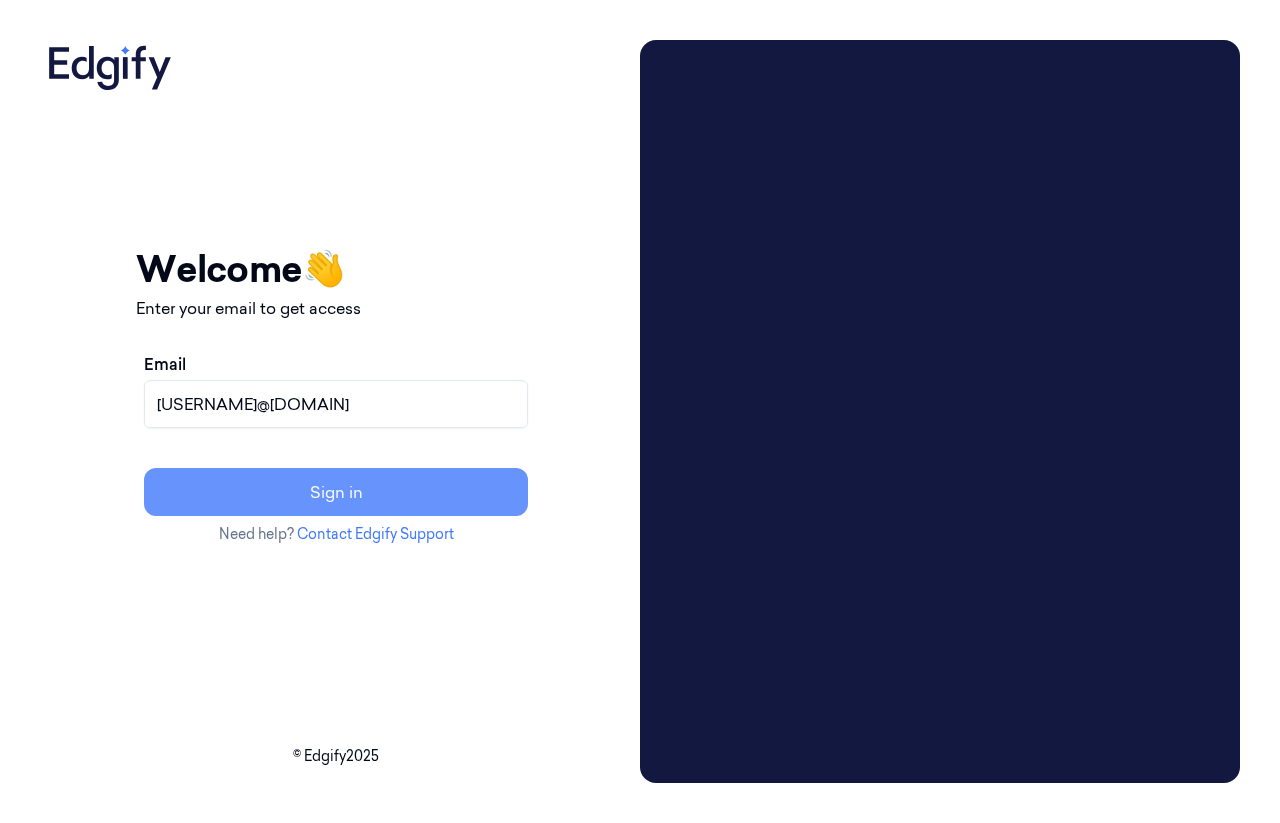 type on "[USERNAME]@[DOMAIN]" 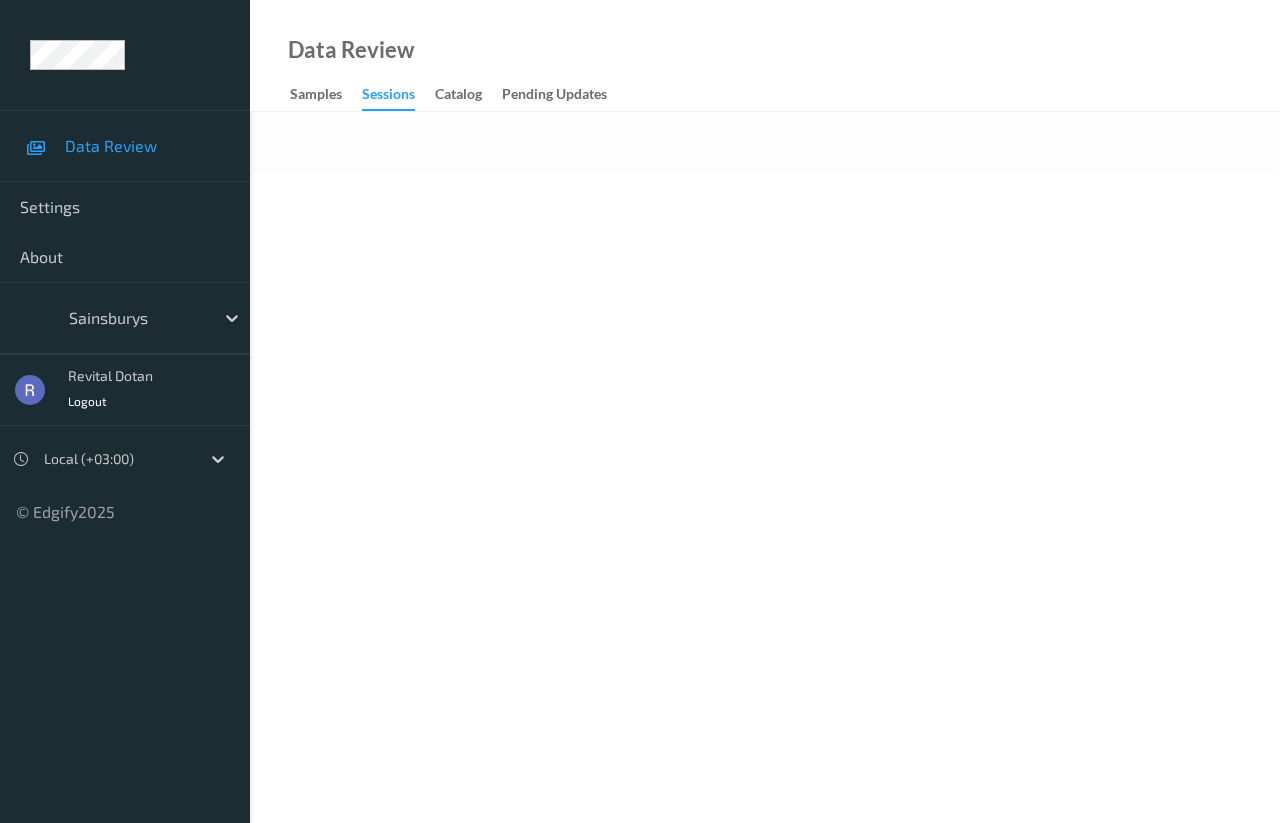 scroll, scrollTop: 0, scrollLeft: 0, axis: both 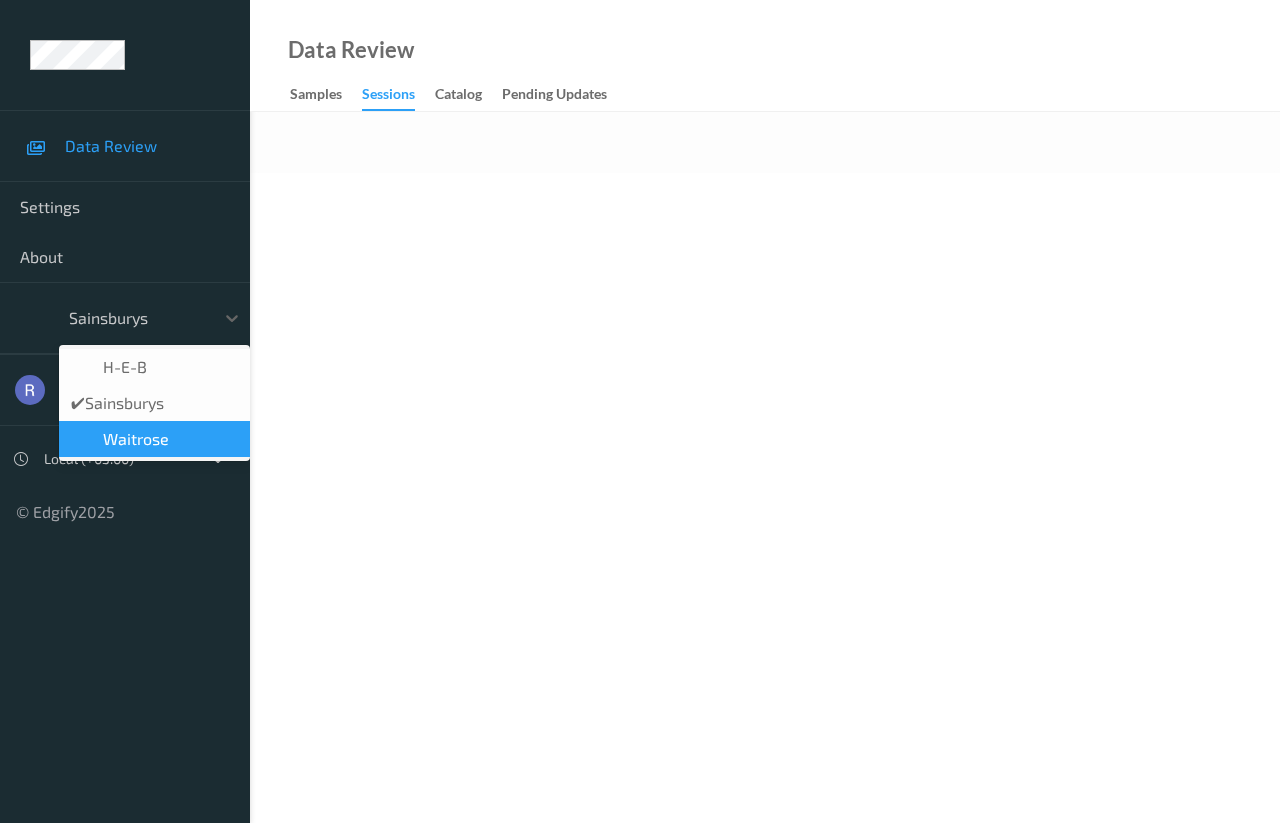 click on "waitrose" at bounding box center [136, 439] 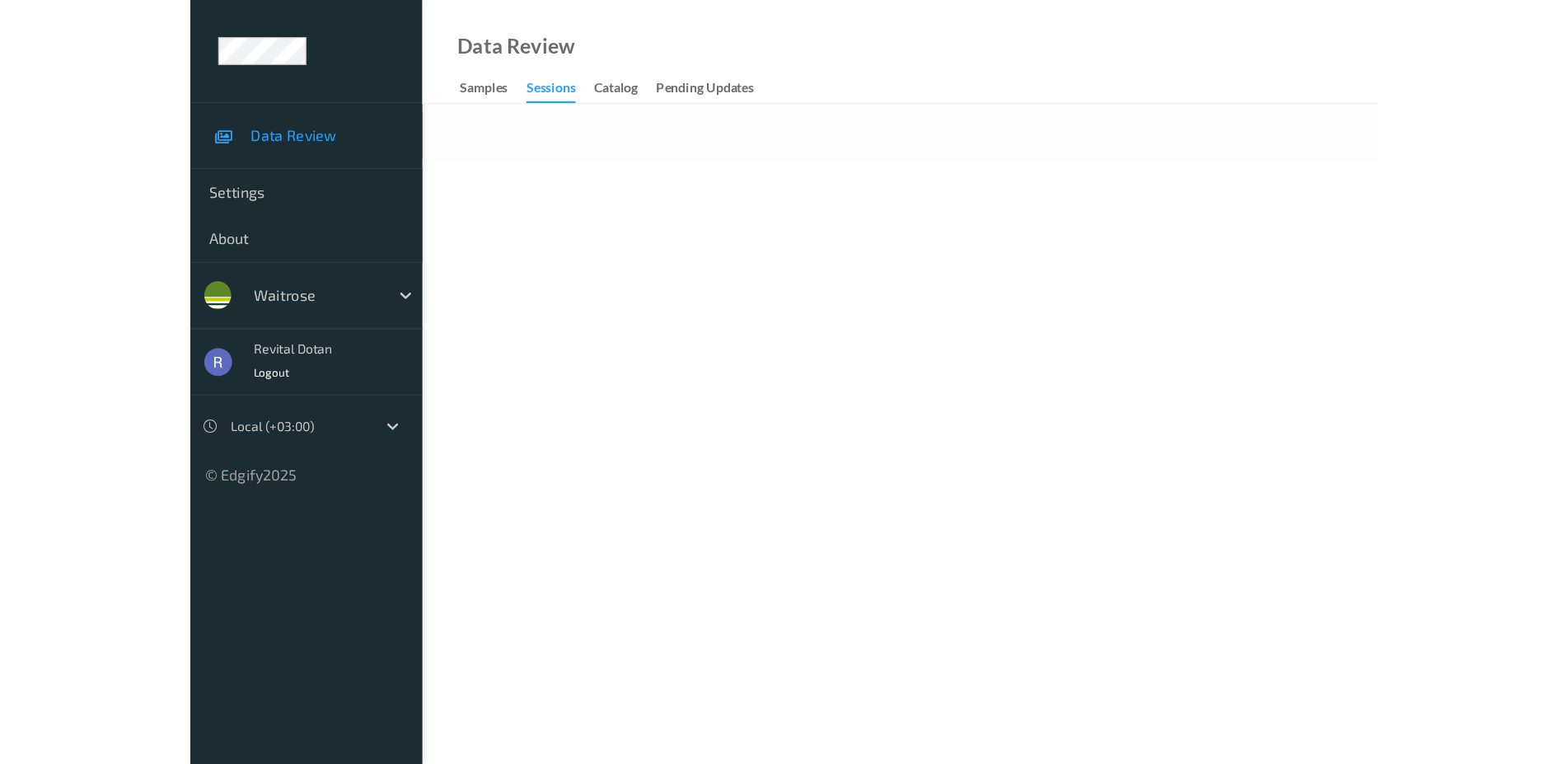 scroll, scrollTop: 0, scrollLeft: 0, axis: both 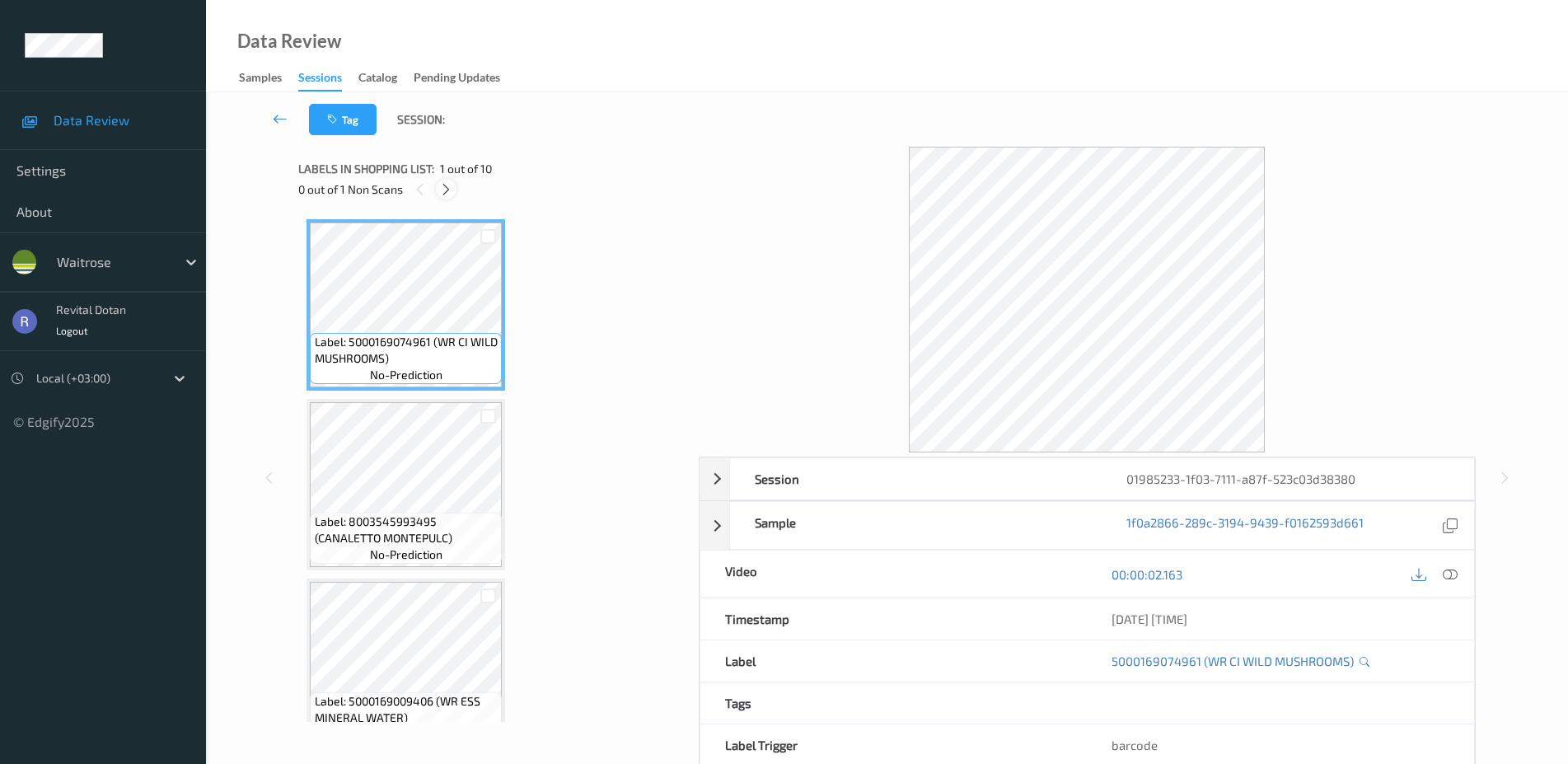 click at bounding box center (446, 190) 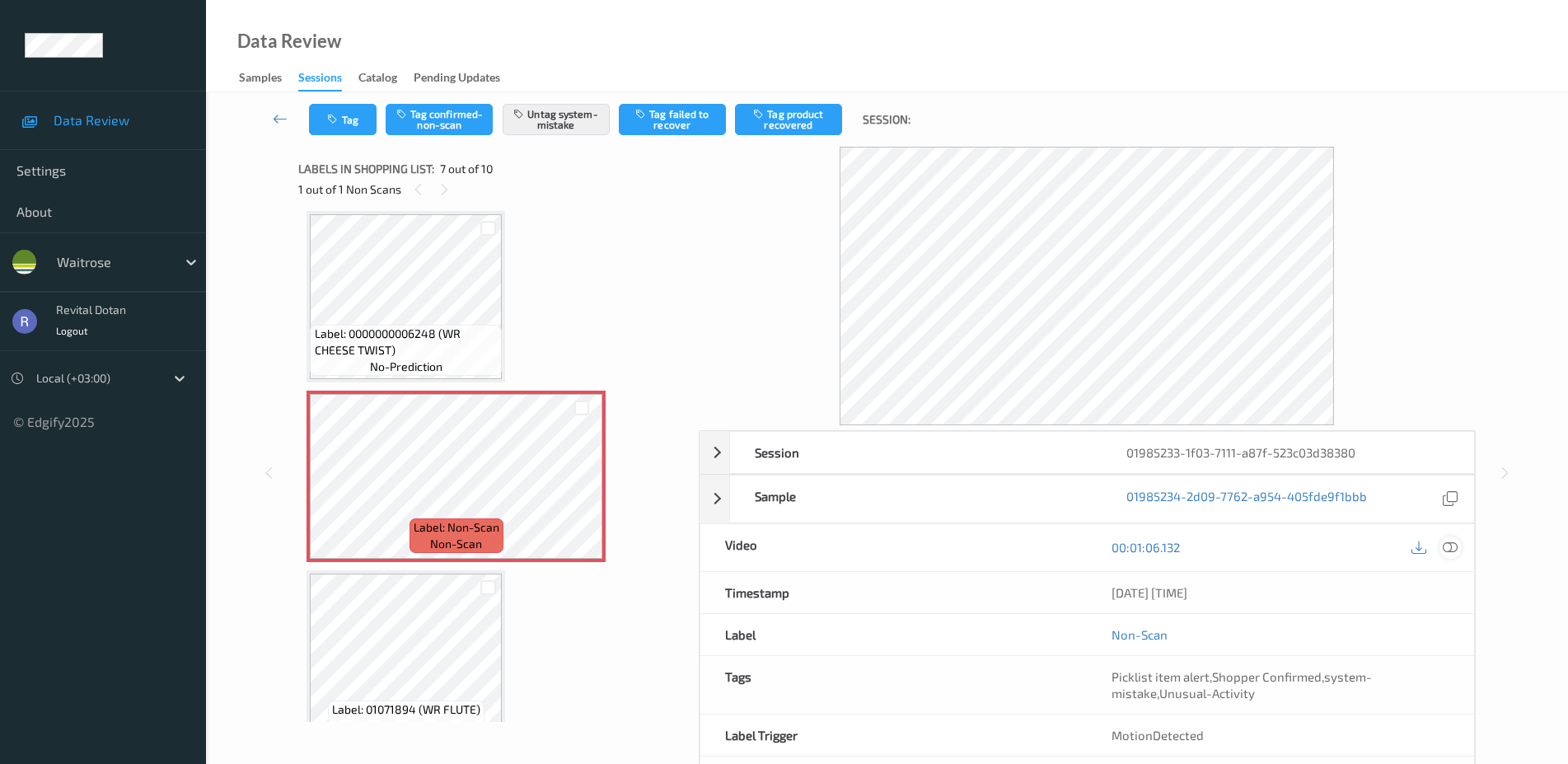 click at bounding box center [1450, 547] 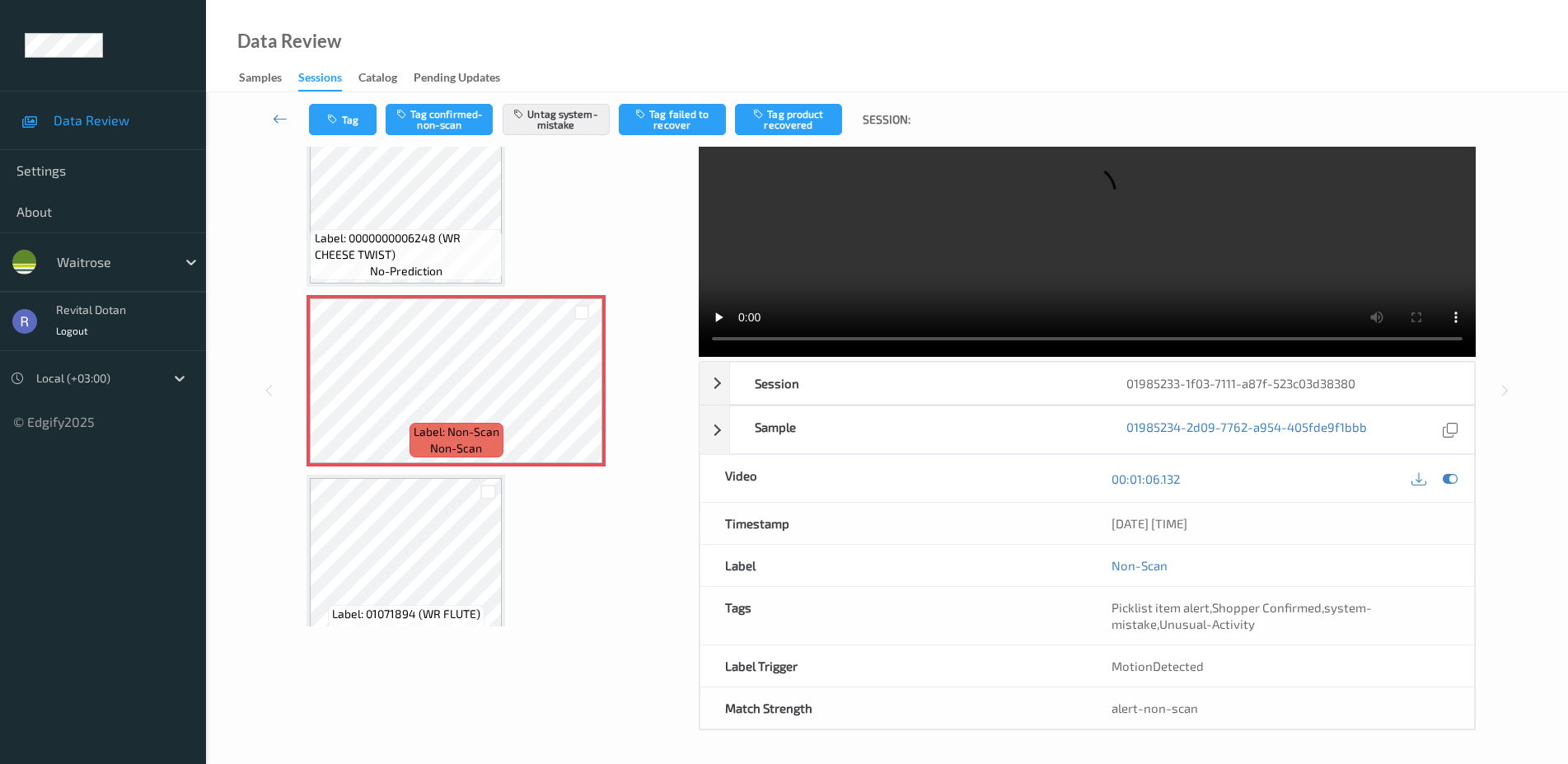 scroll, scrollTop: 0, scrollLeft: 0, axis: both 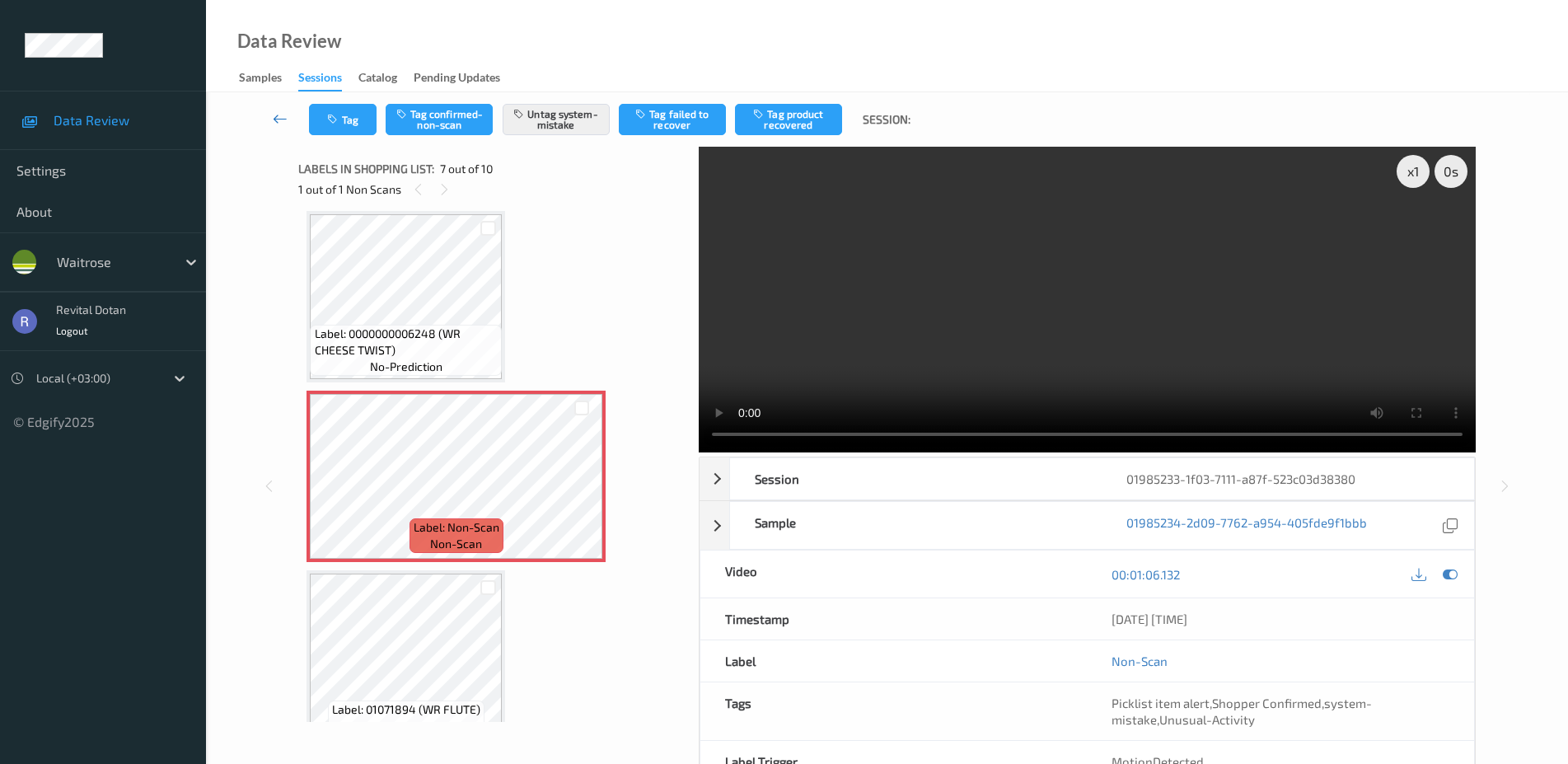 click at bounding box center [280, 119] 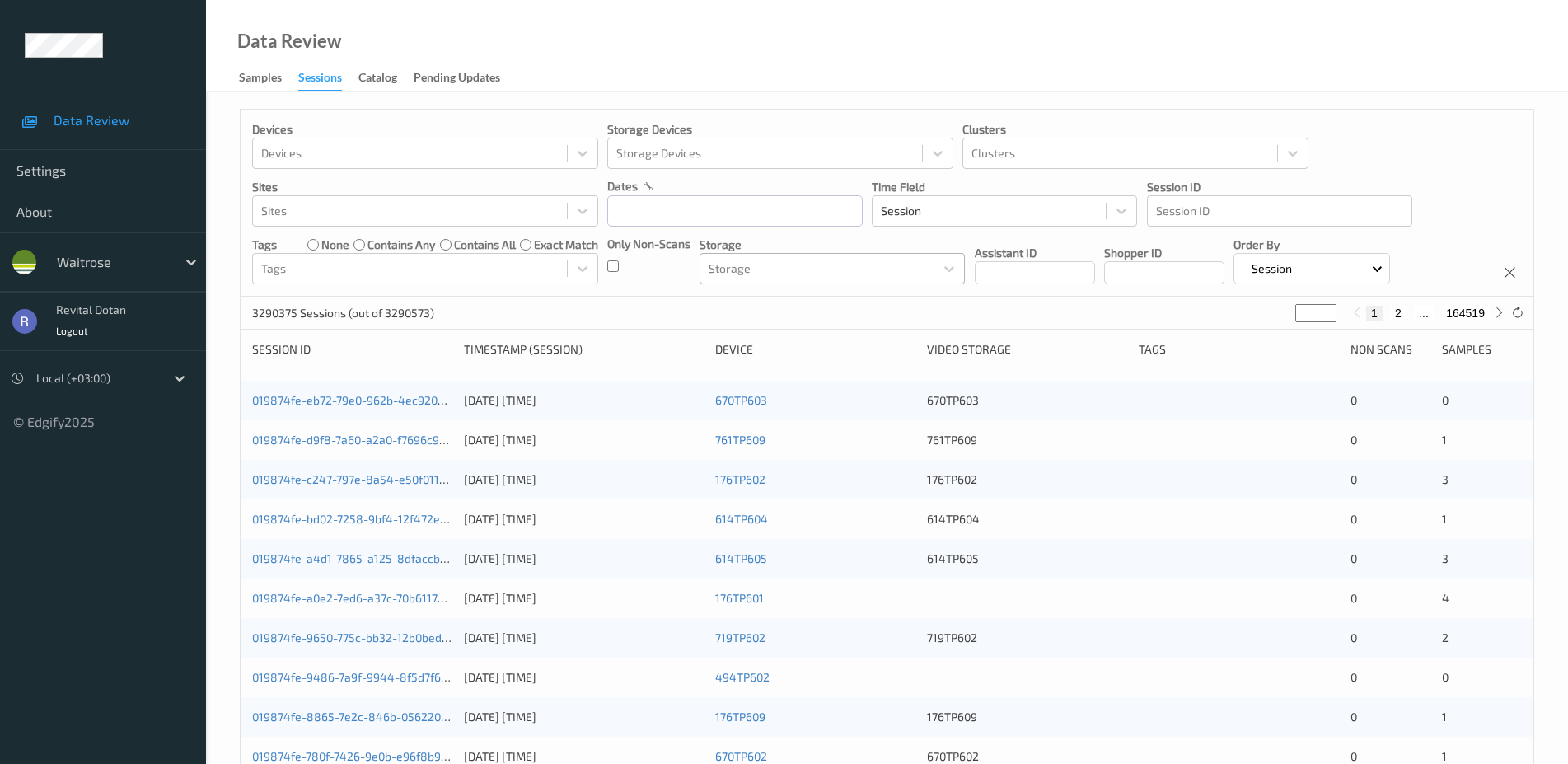 click at bounding box center [817, 269] 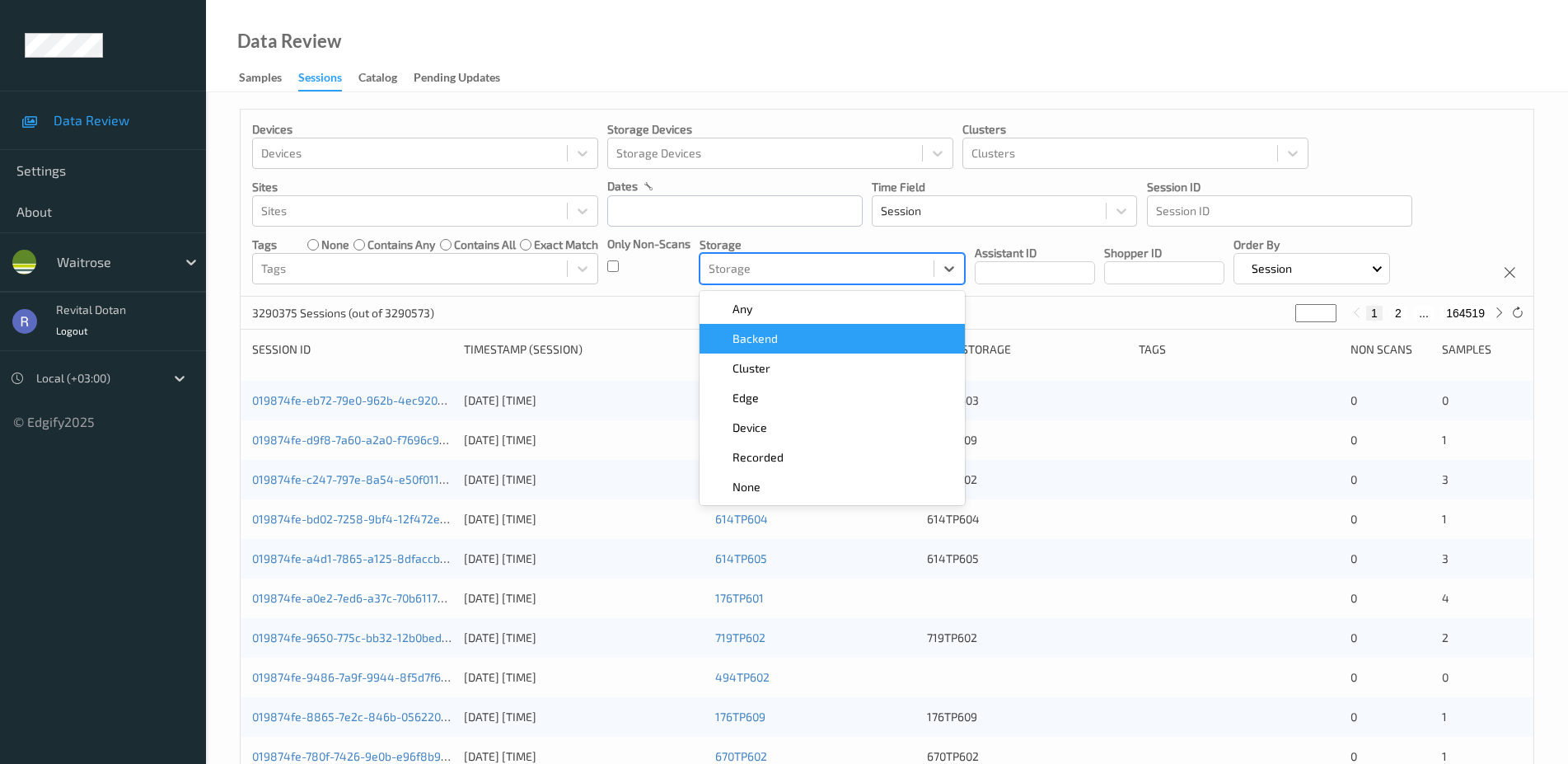 click on "Backend" at bounding box center [755, 339] 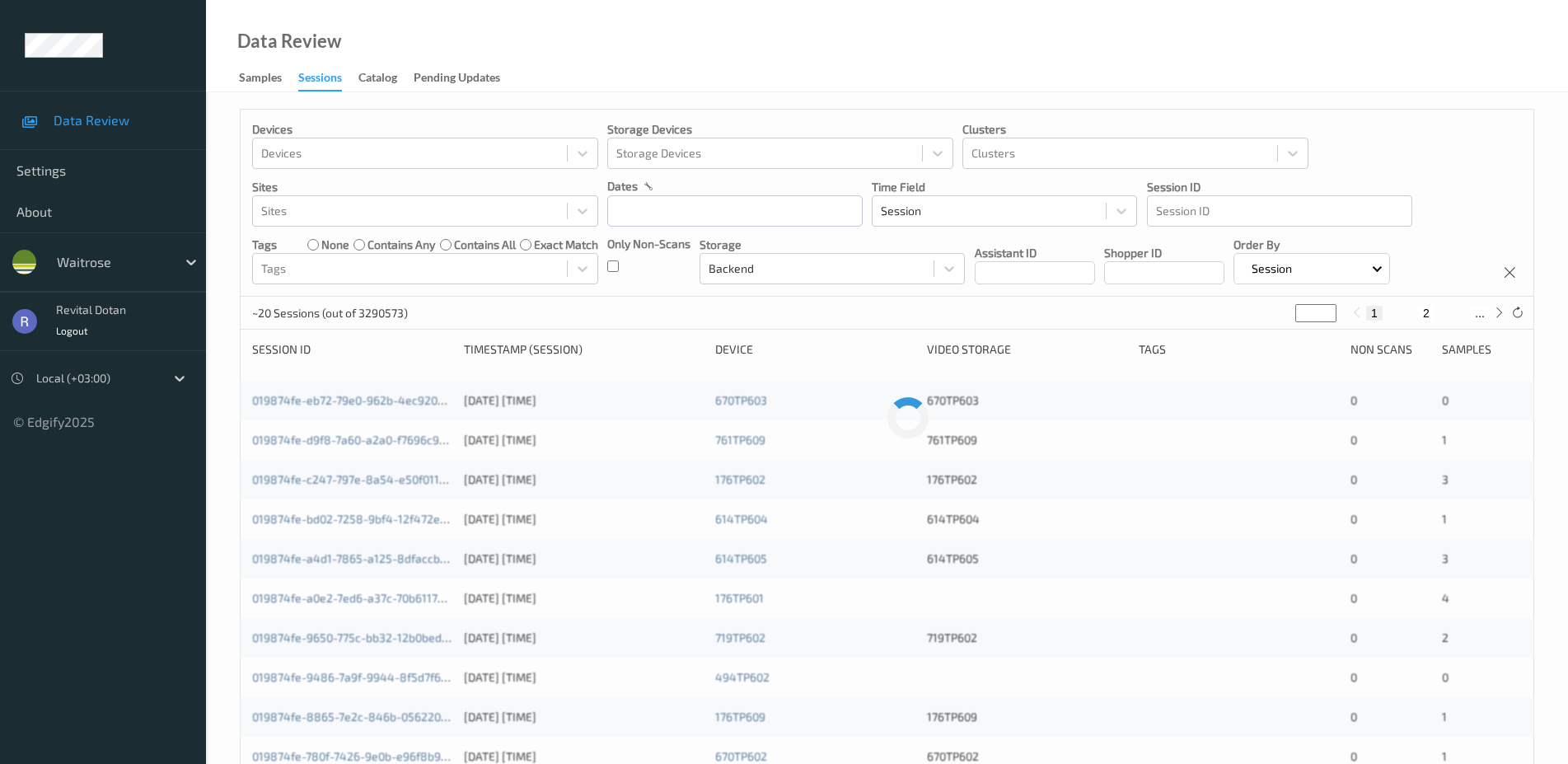 click on "~20 Sessions (out of 3290573) *  1   2   ..." at bounding box center [887, 313] 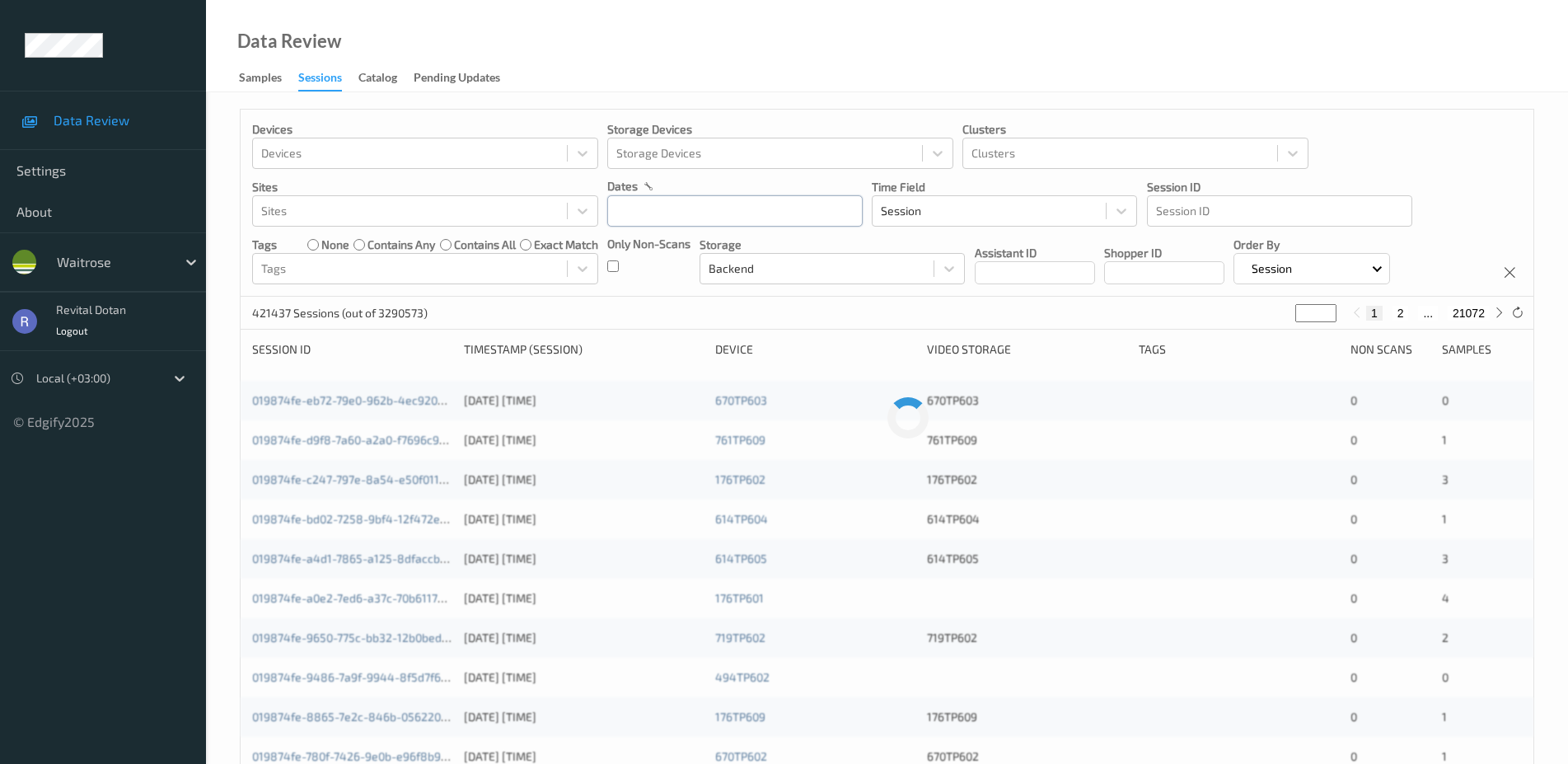 click at bounding box center [735, 211] 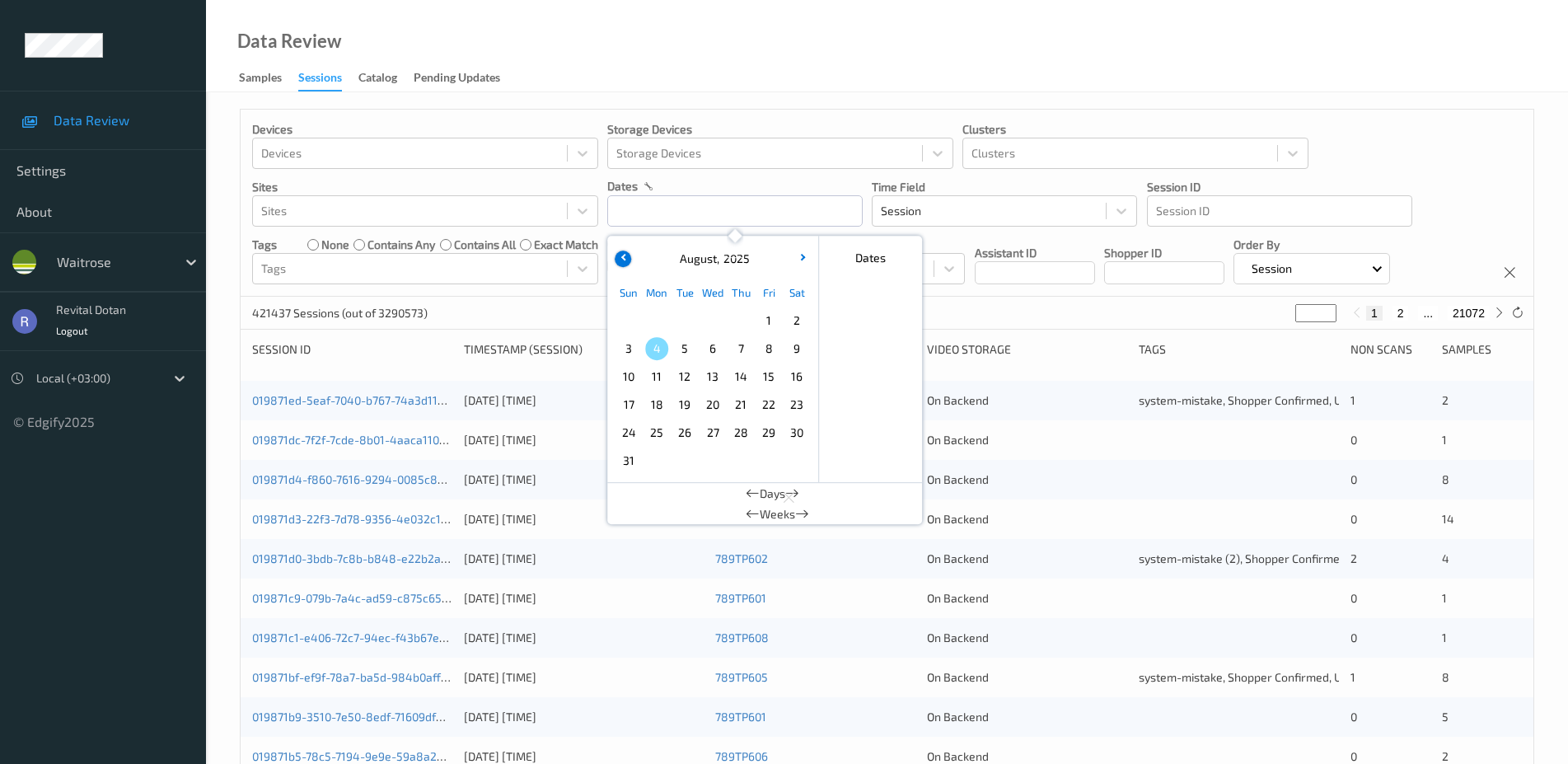 click at bounding box center [623, 259] 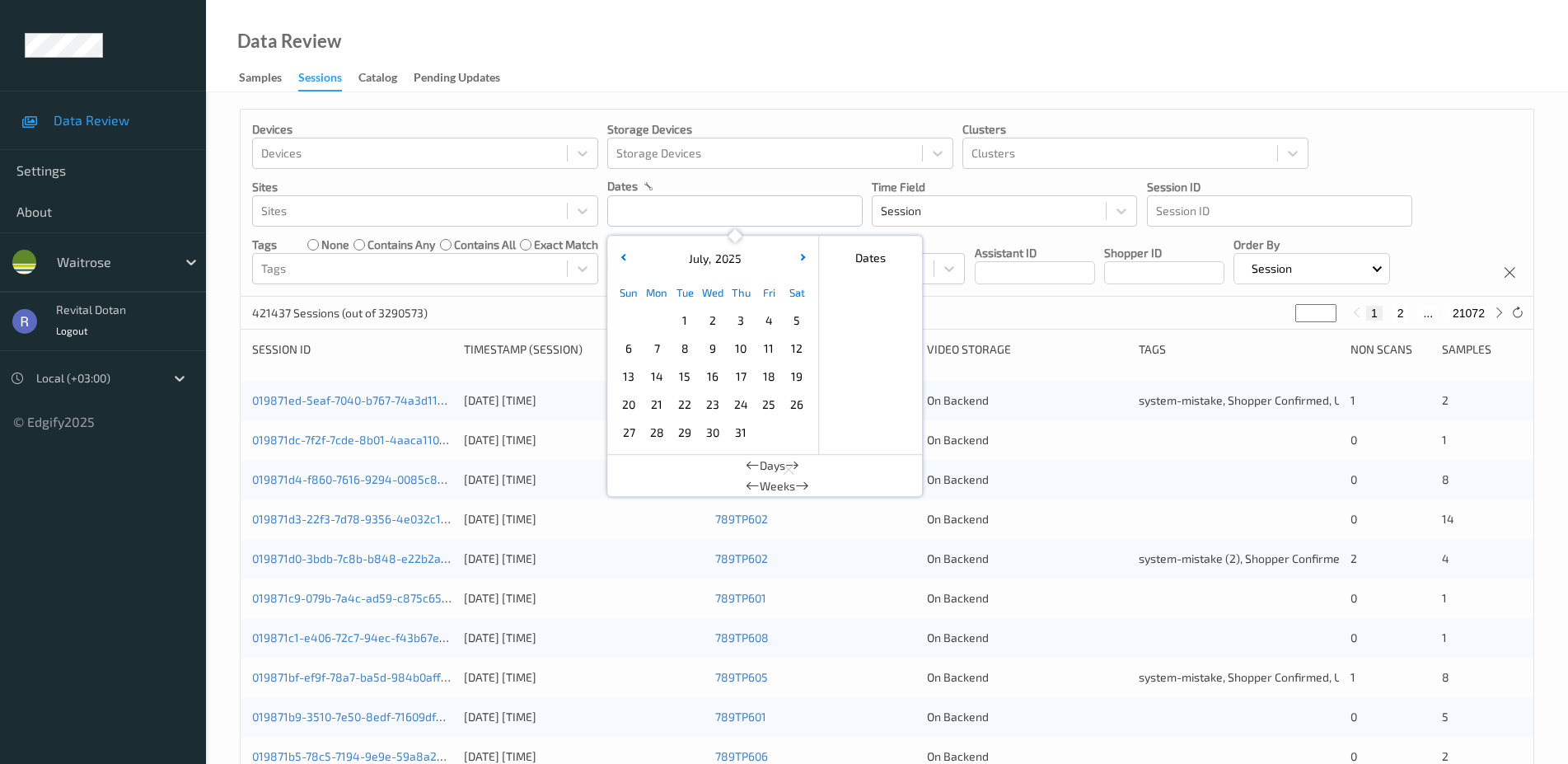 click on "28" at bounding box center [657, 433] 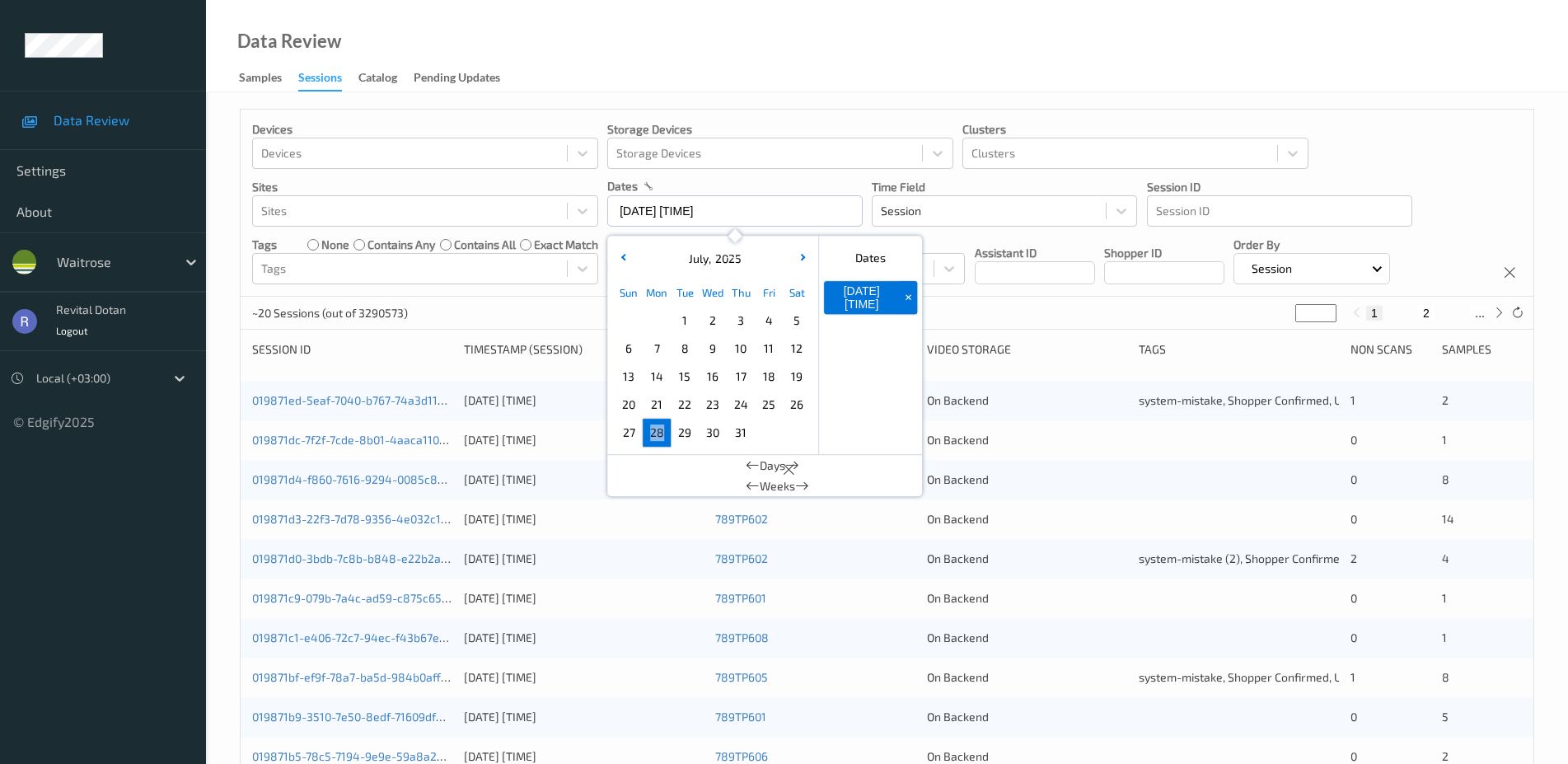 click on "28" at bounding box center [657, 433] 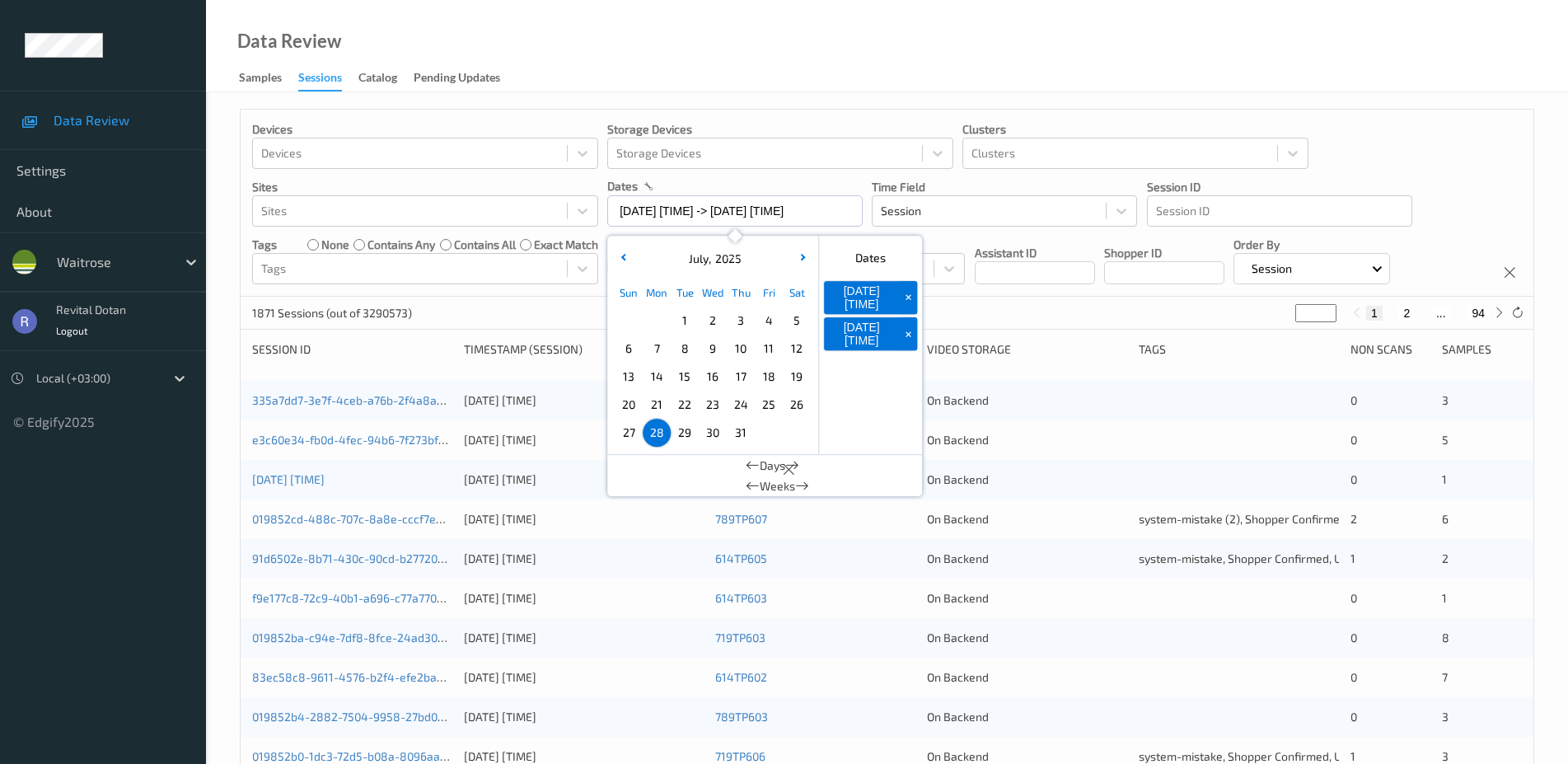 click on "1871 Sessions (out of 3290573) *  1   2   ...   94" at bounding box center (887, 313) 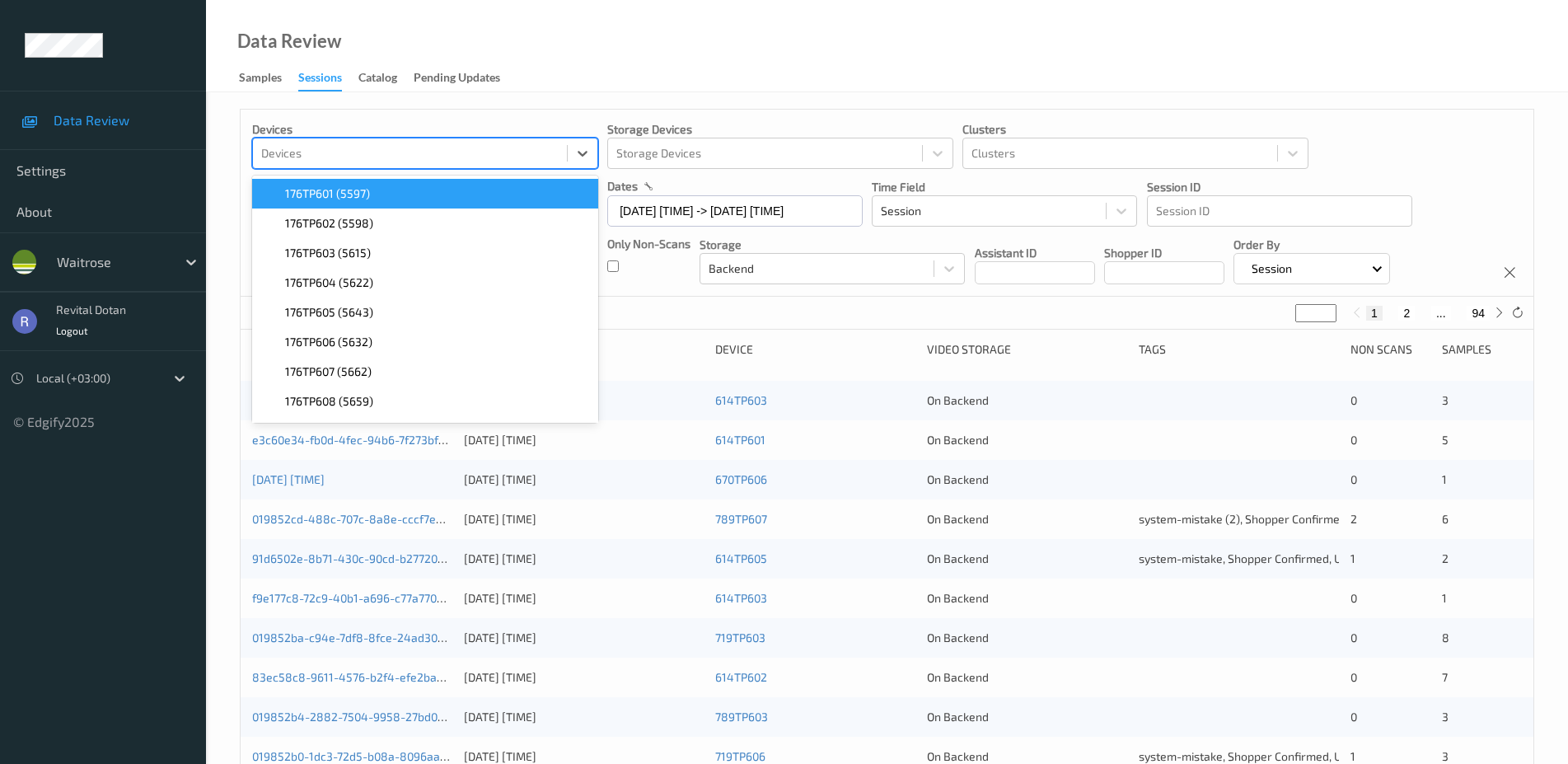 click at bounding box center (410, 153) 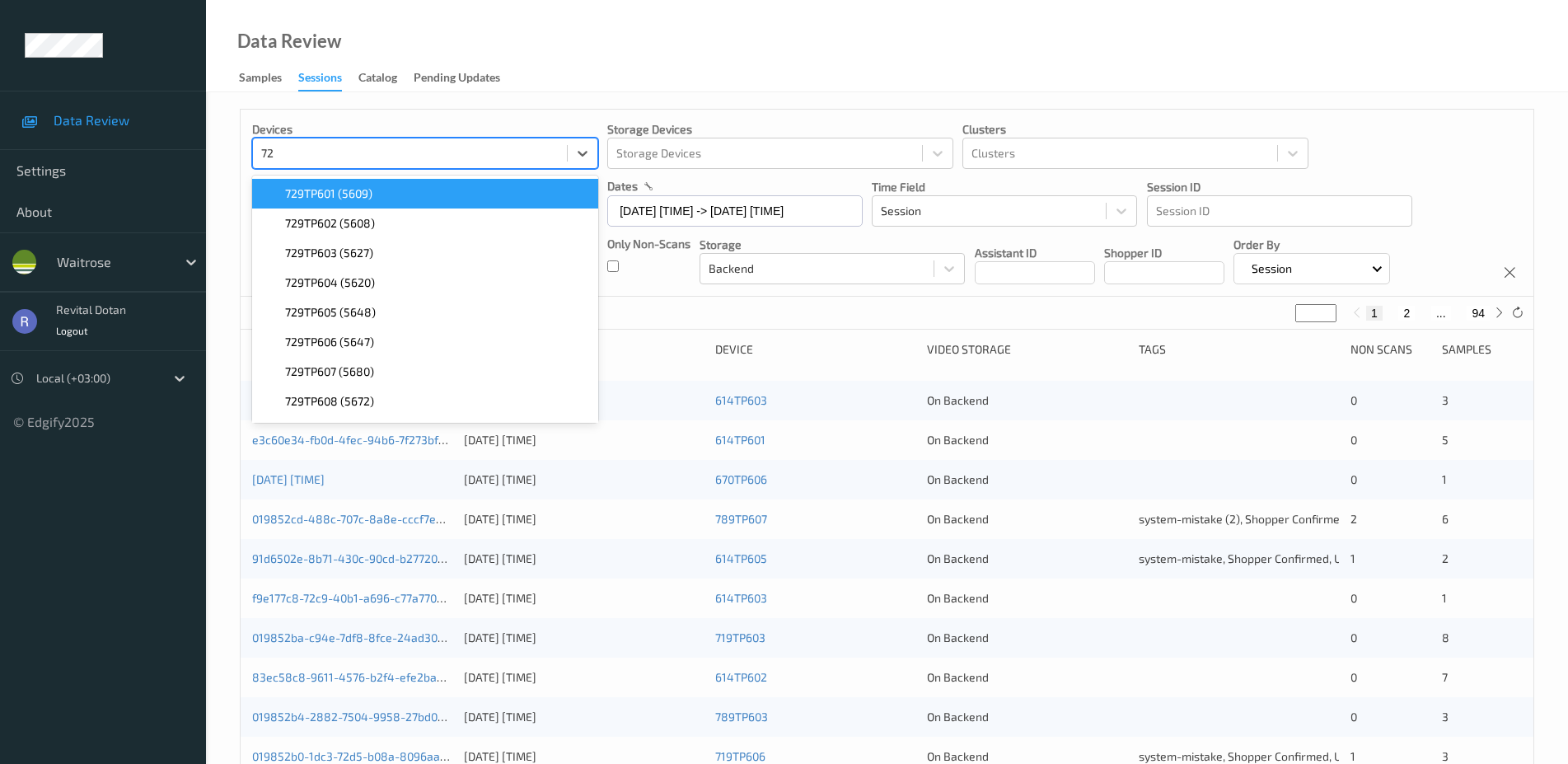 type on "729" 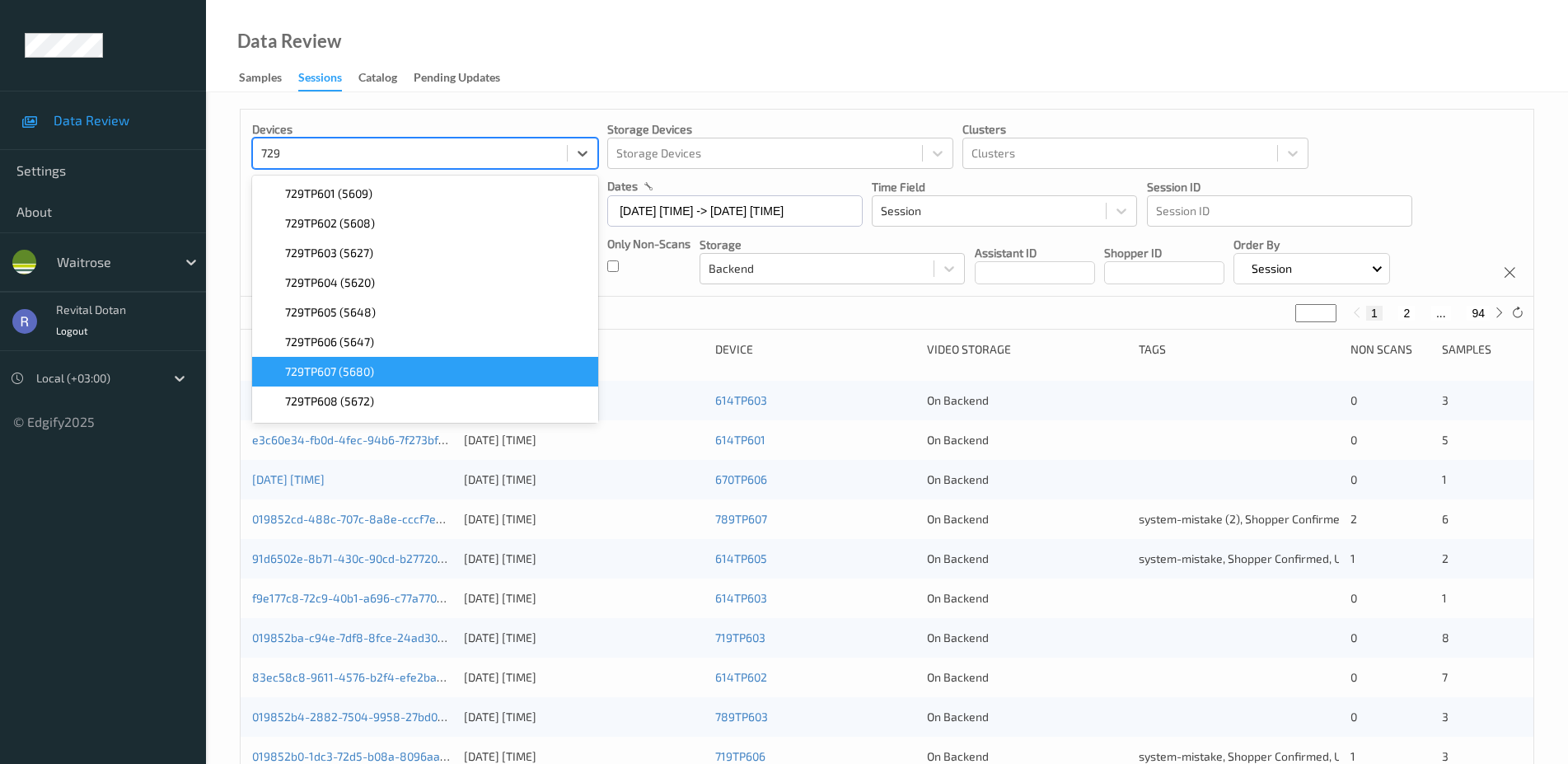 click on "729TP607 (5680)" at bounding box center (330, 372) 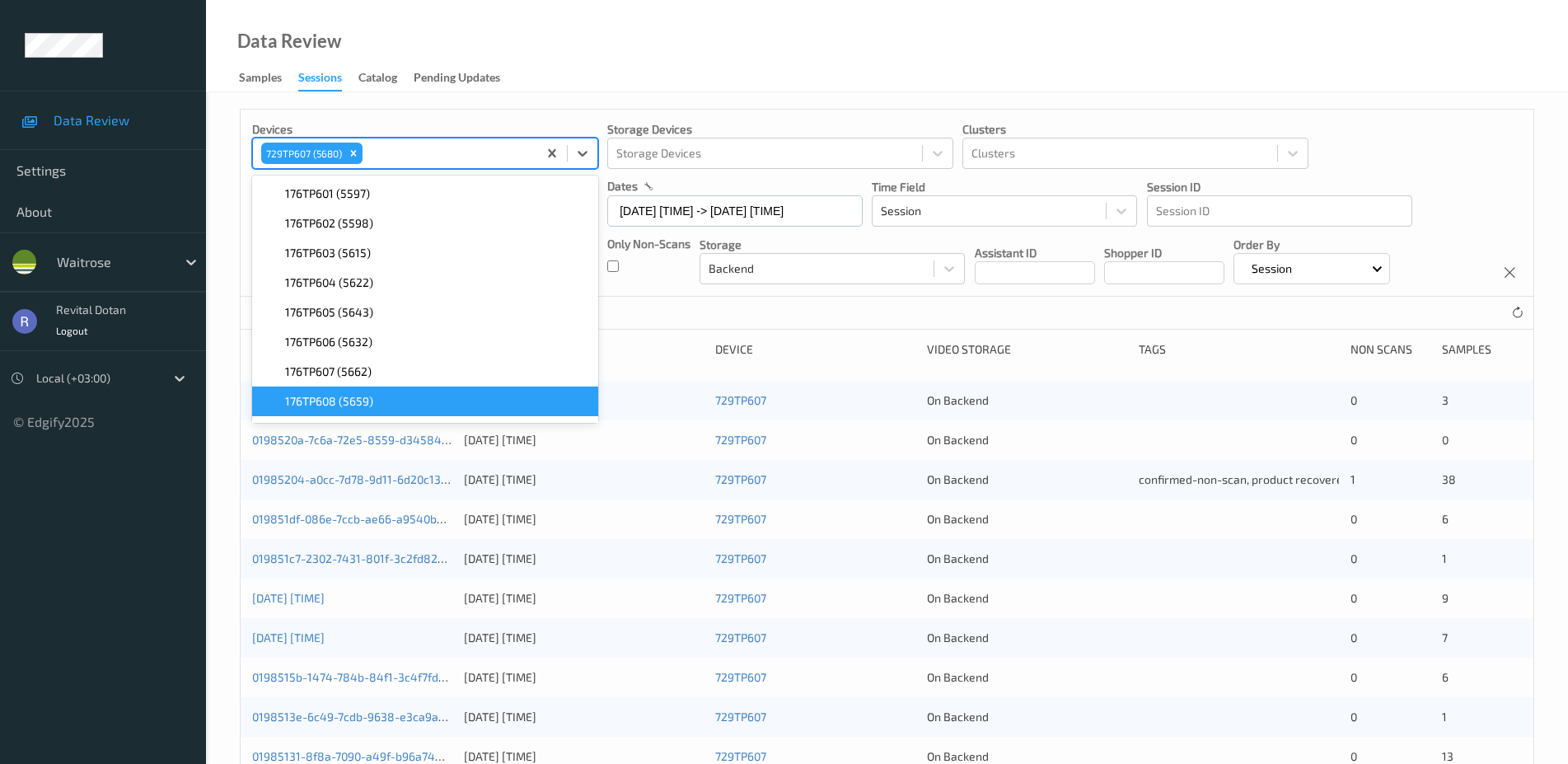 click on "176TP608 (5659)" at bounding box center [329, 401] 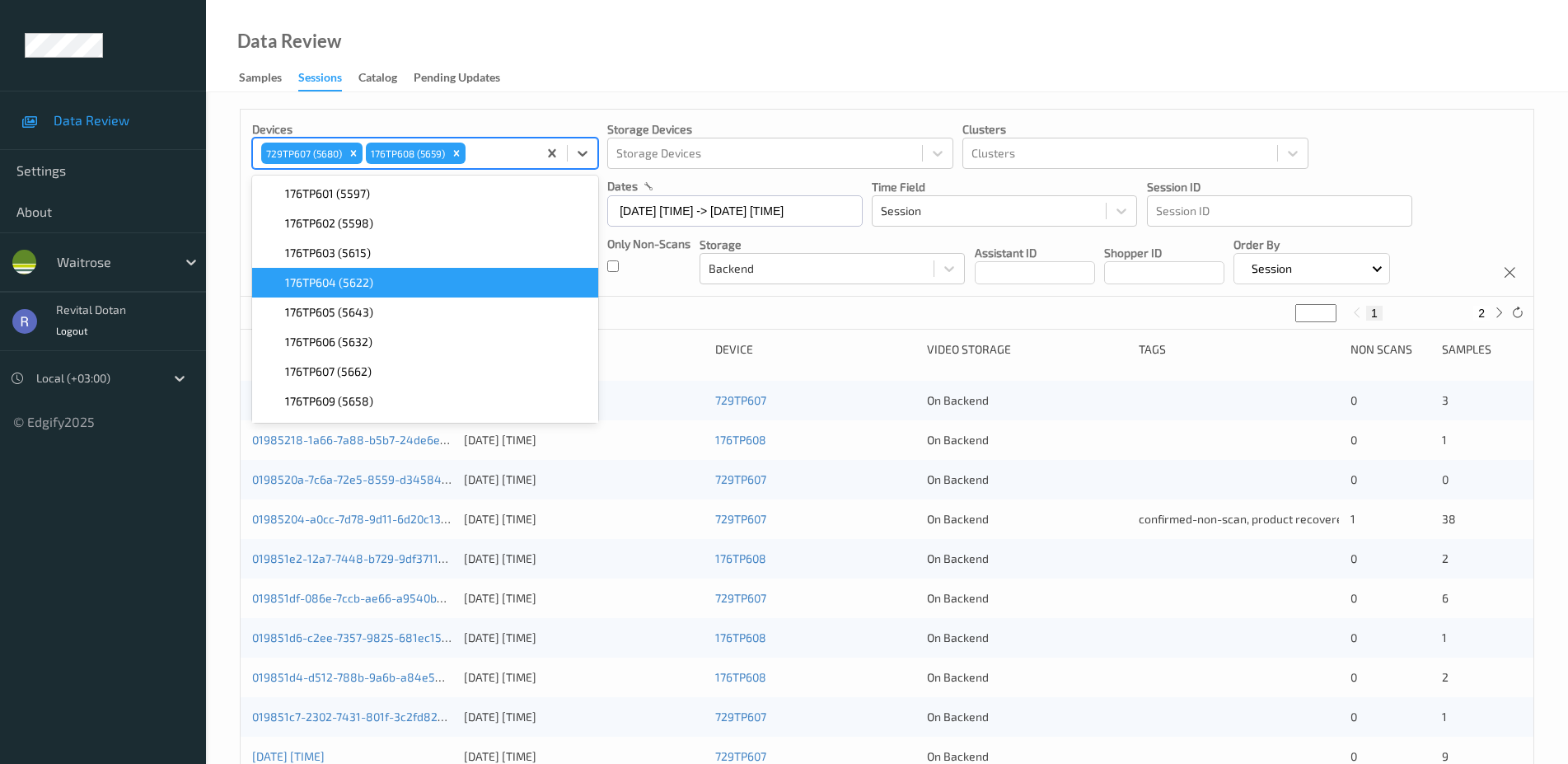 click on "33 Sessions (out of 3290573) *  1   2" at bounding box center (887, 313) 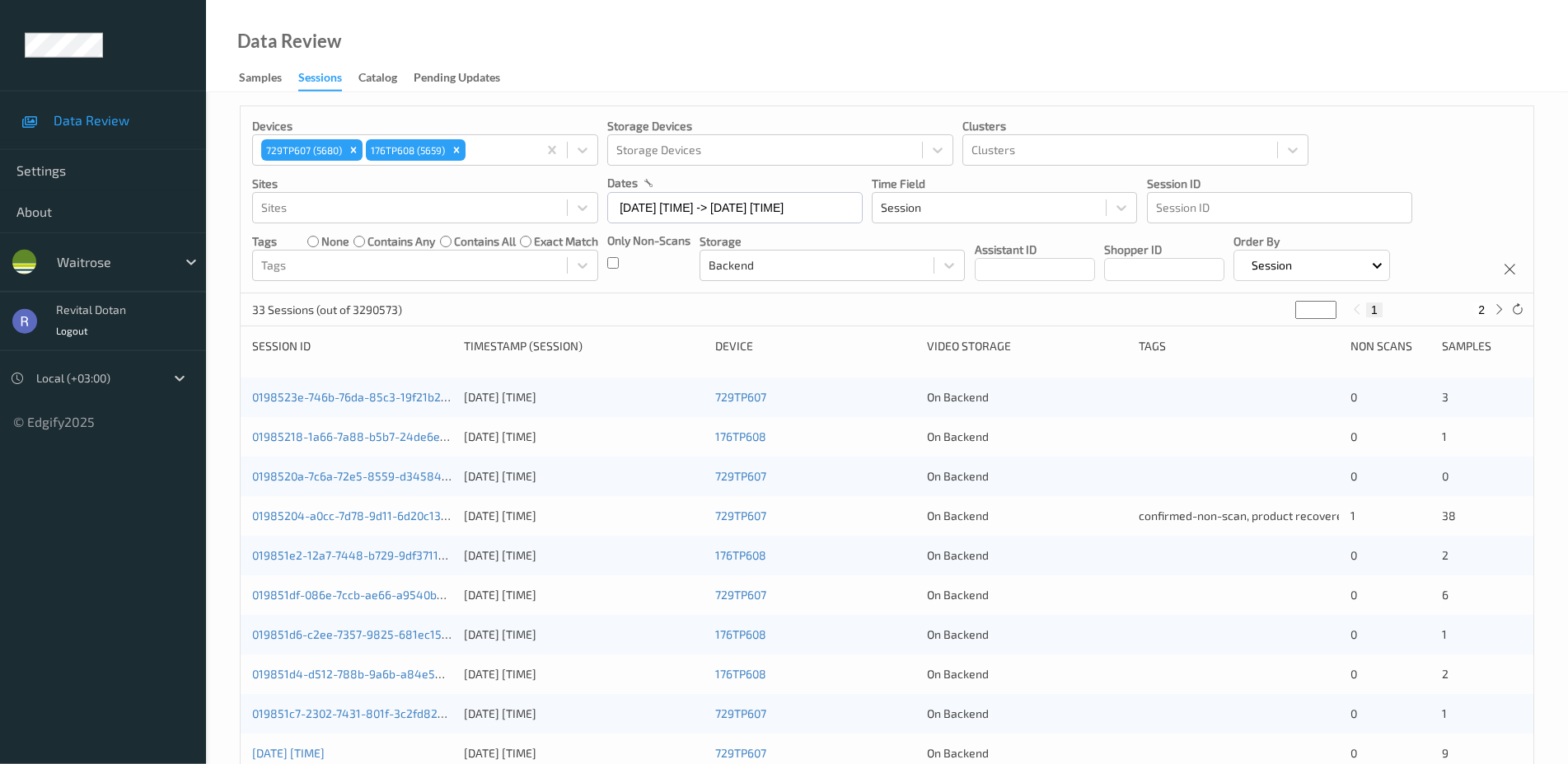 scroll, scrollTop: 0, scrollLeft: 0, axis: both 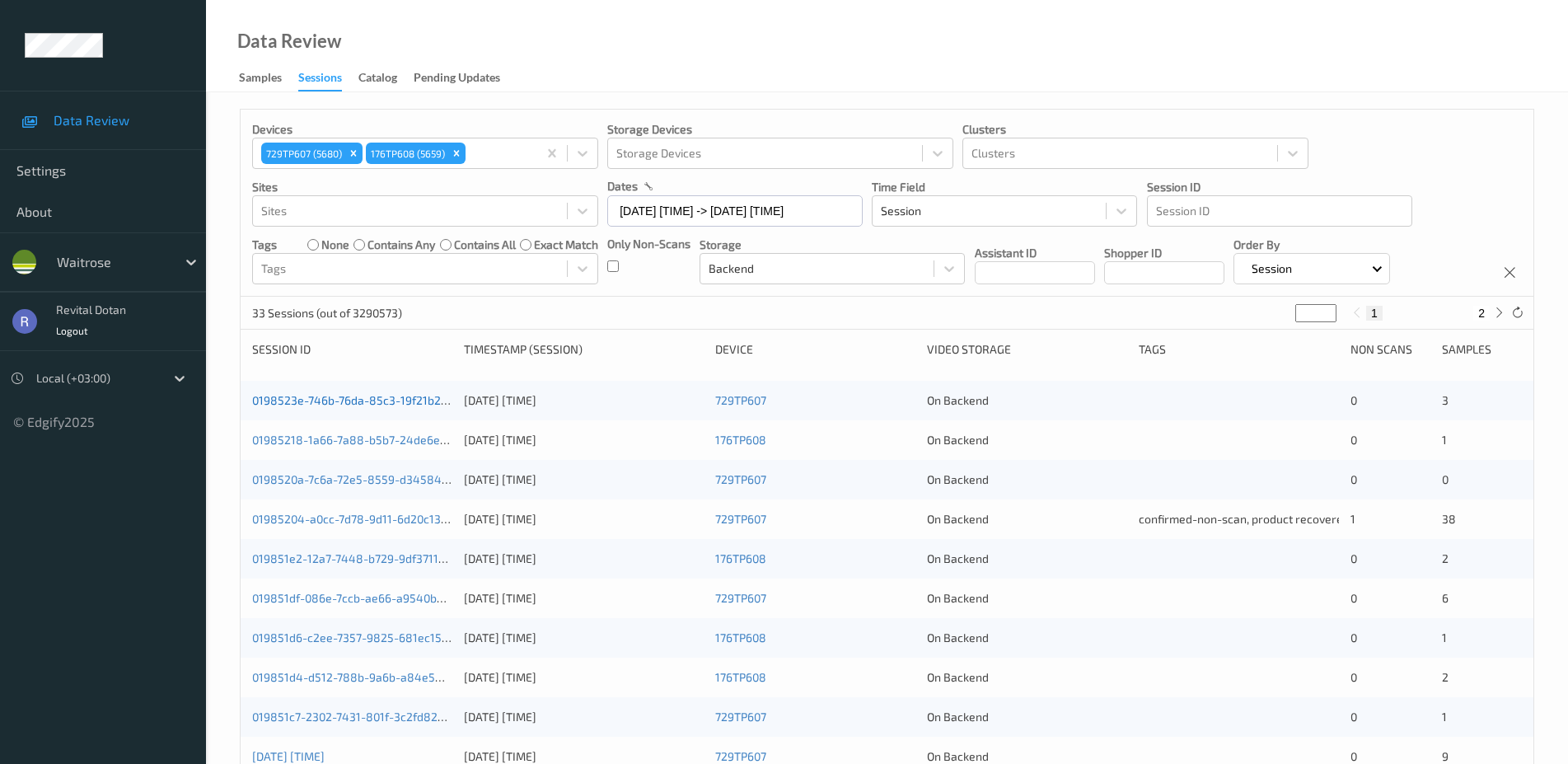 click on "0198523e-746b-76da-85c3-19f21b2feeba" at bounding box center [362, 400] 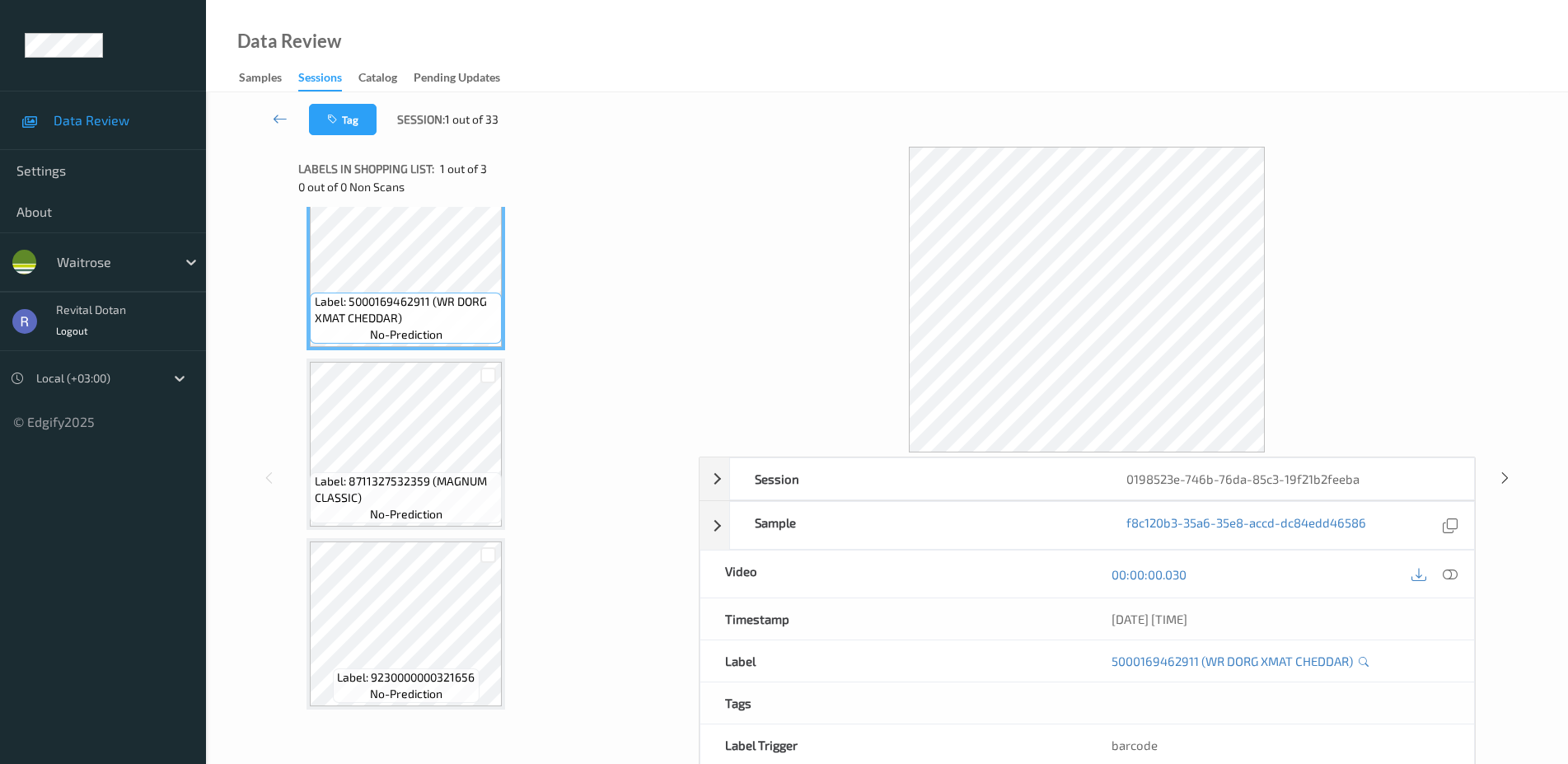 scroll, scrollTop: 0, scrollLeft: 0, axis: both 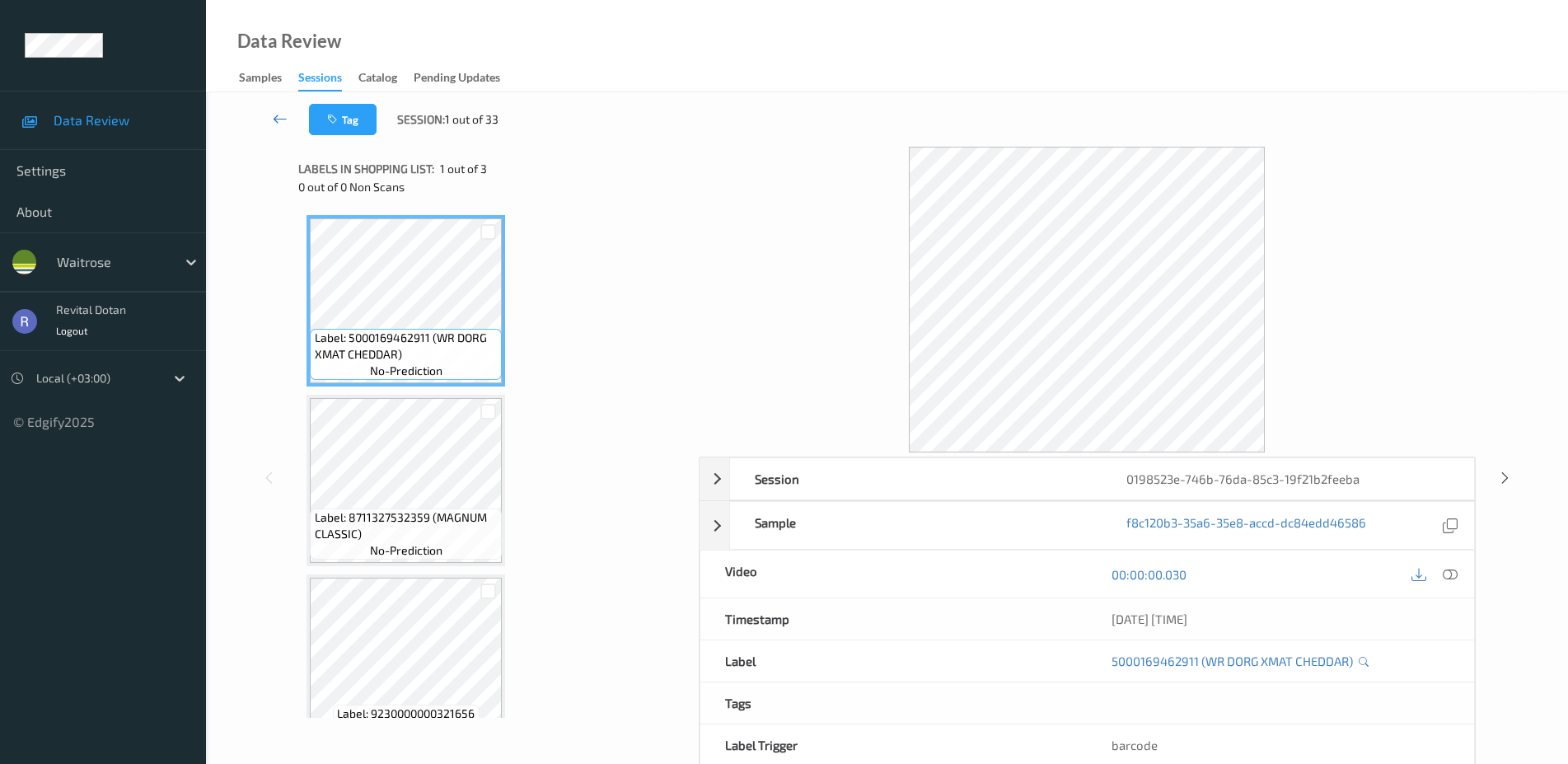 click at bounding box center (280, 119) 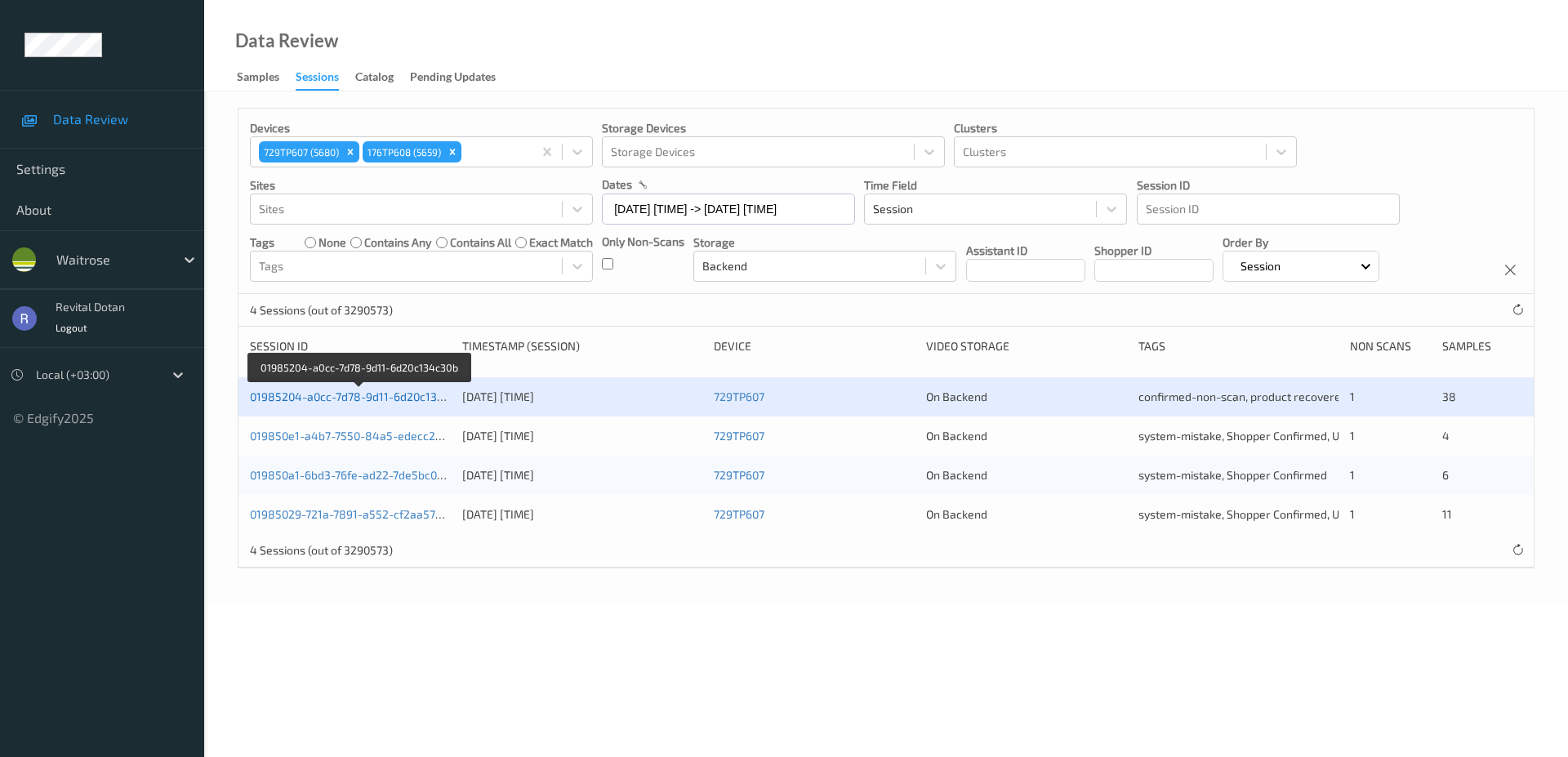 click on "01985204-a0cc-7d78-9d11-6d20c134c30b" at bounding box center (359, 396) 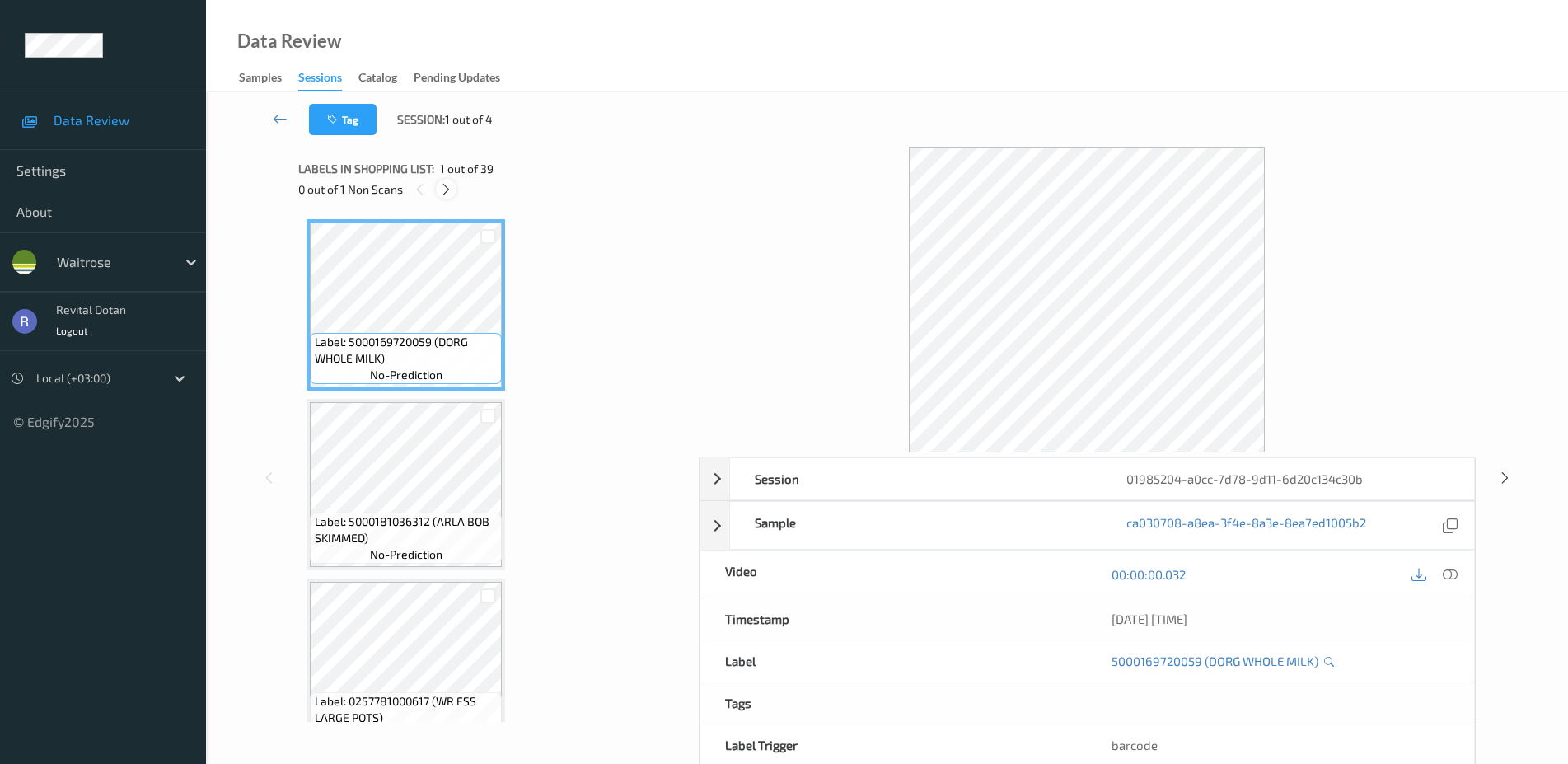 click at bounding box center [446, 190] 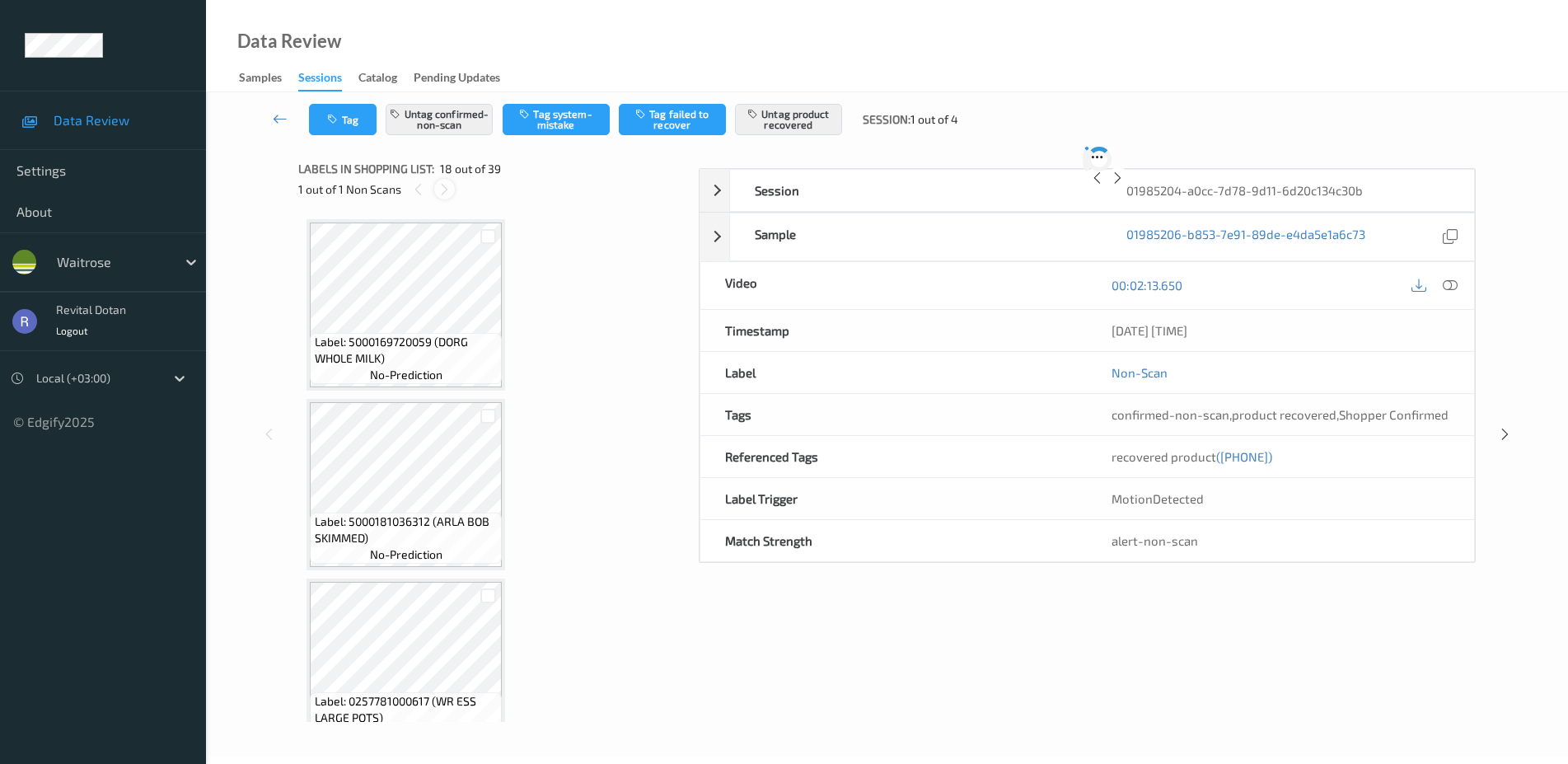 scroll, scrollTop: 2883, scrollLeft: 0, axis: vertical 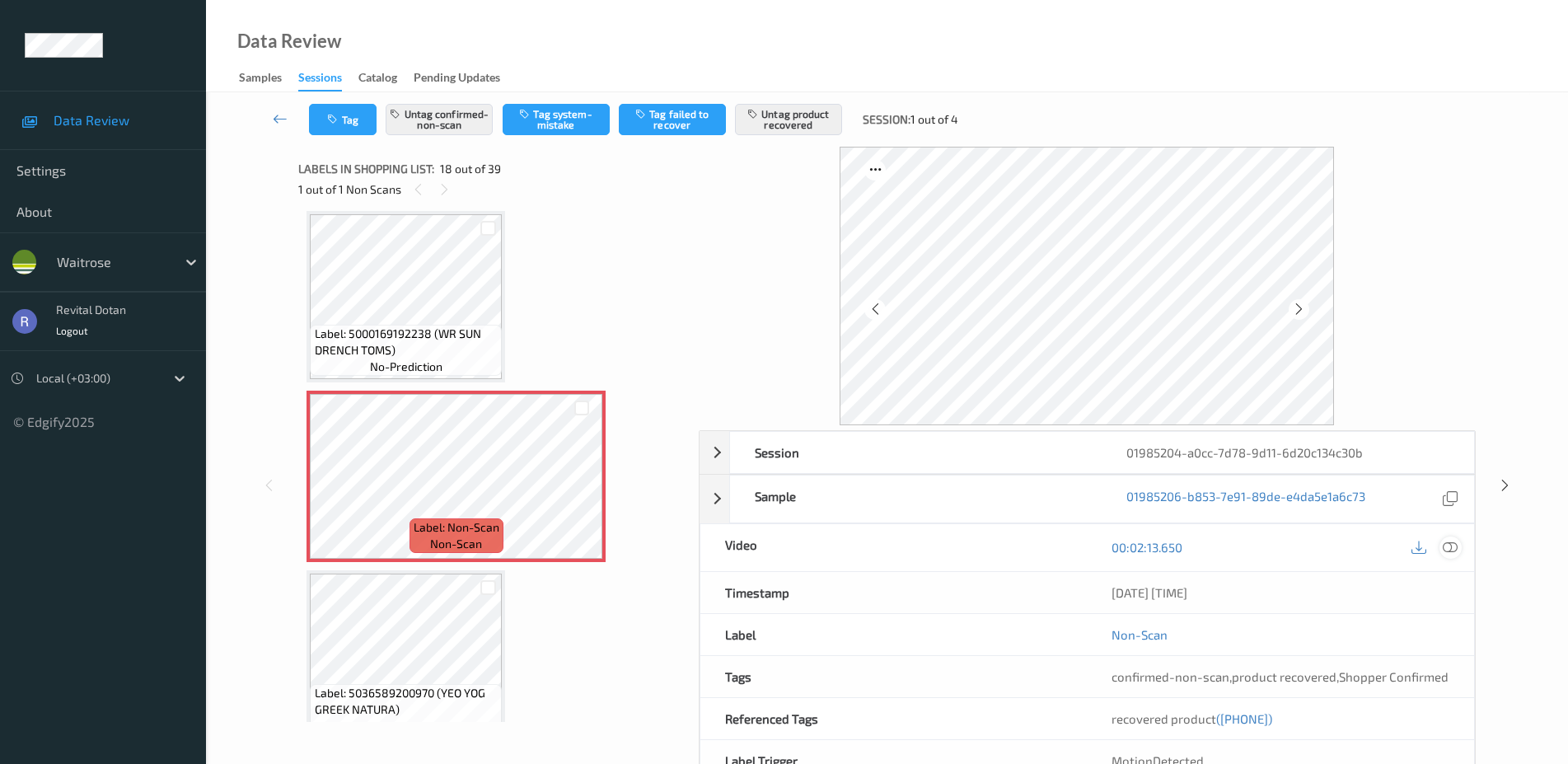 click at bounding box center (1450, 547) 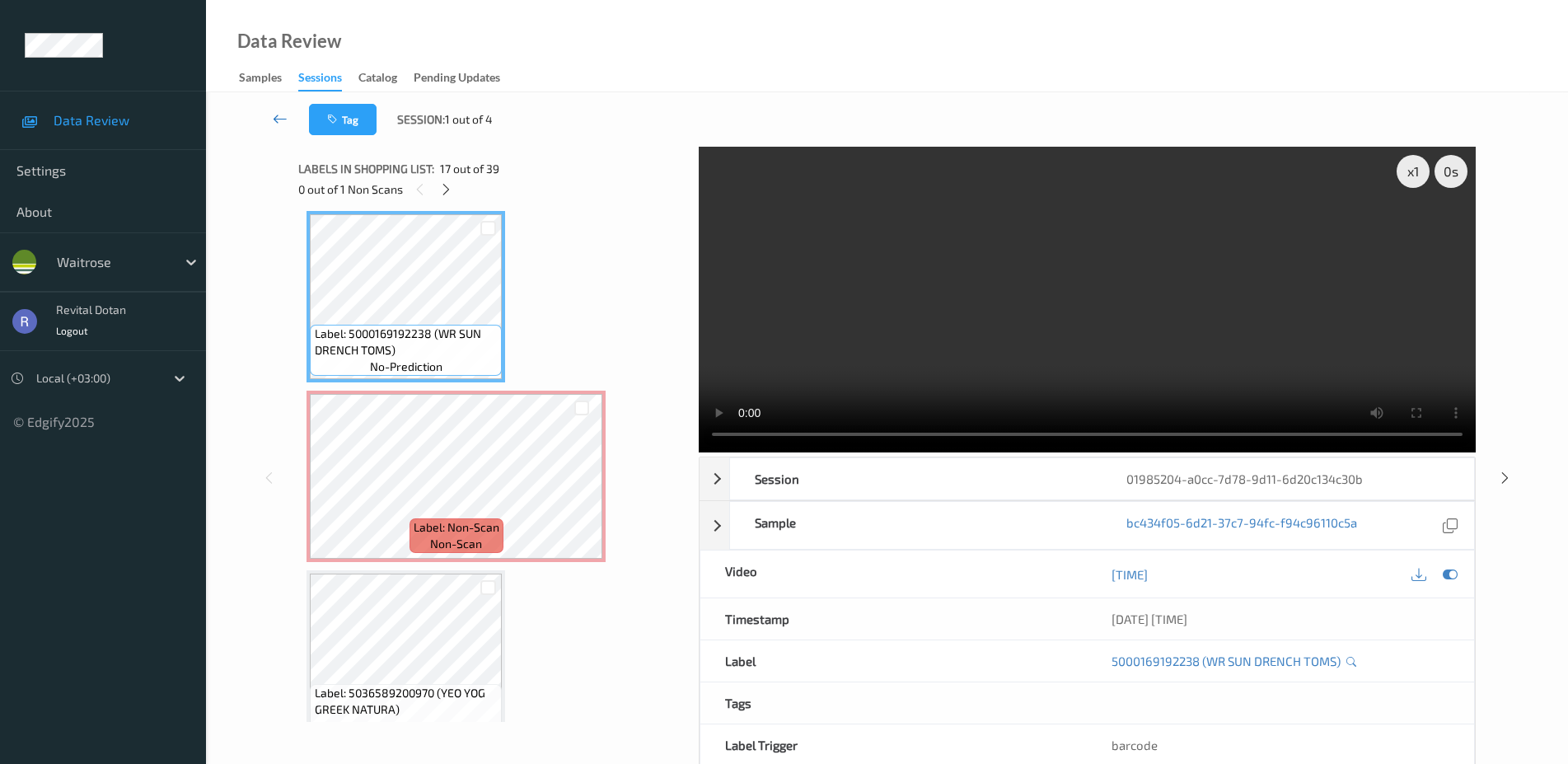 click at bounding box center (280, 119) 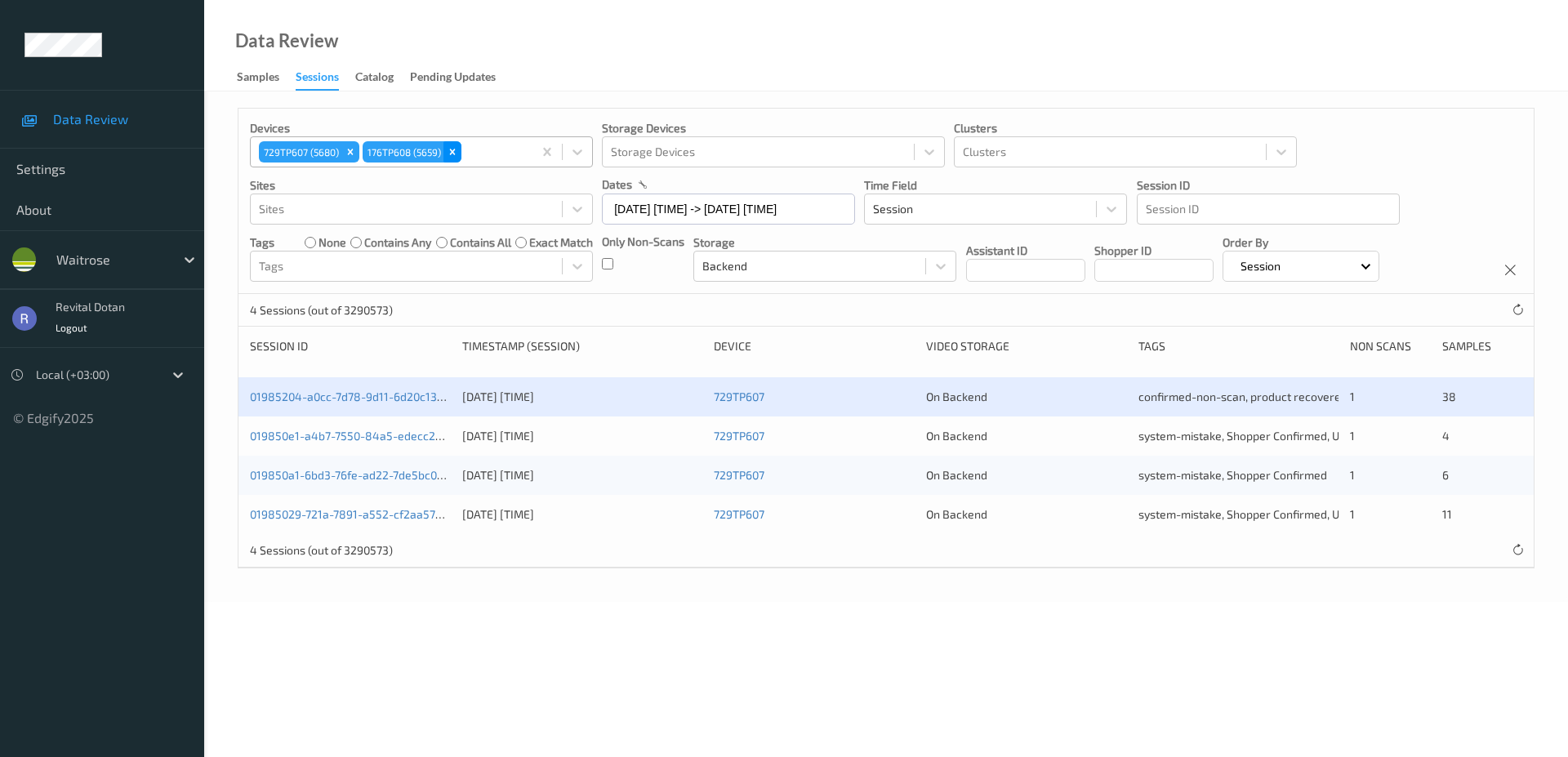 click 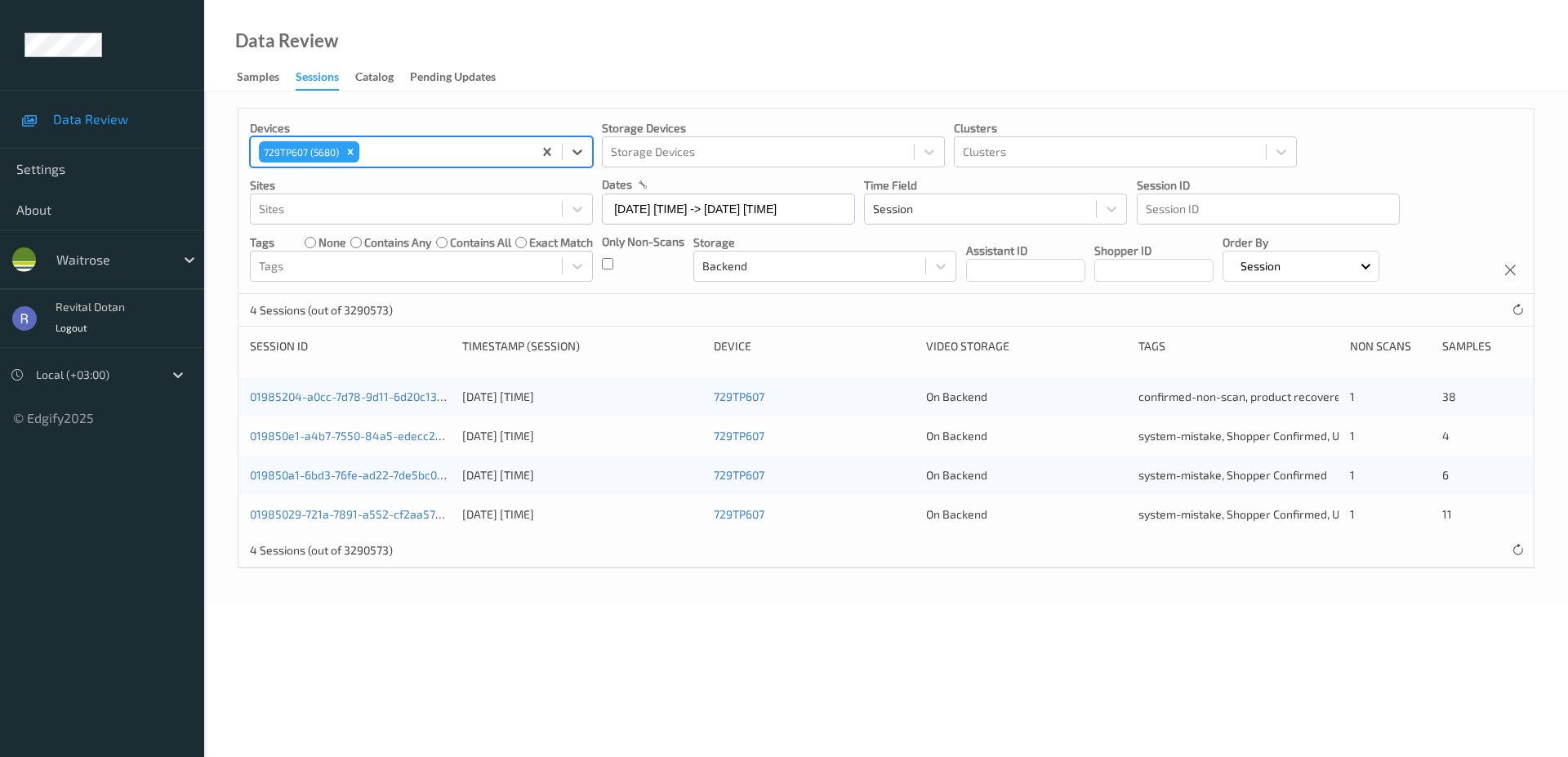 click at bounding box center [443, 152] 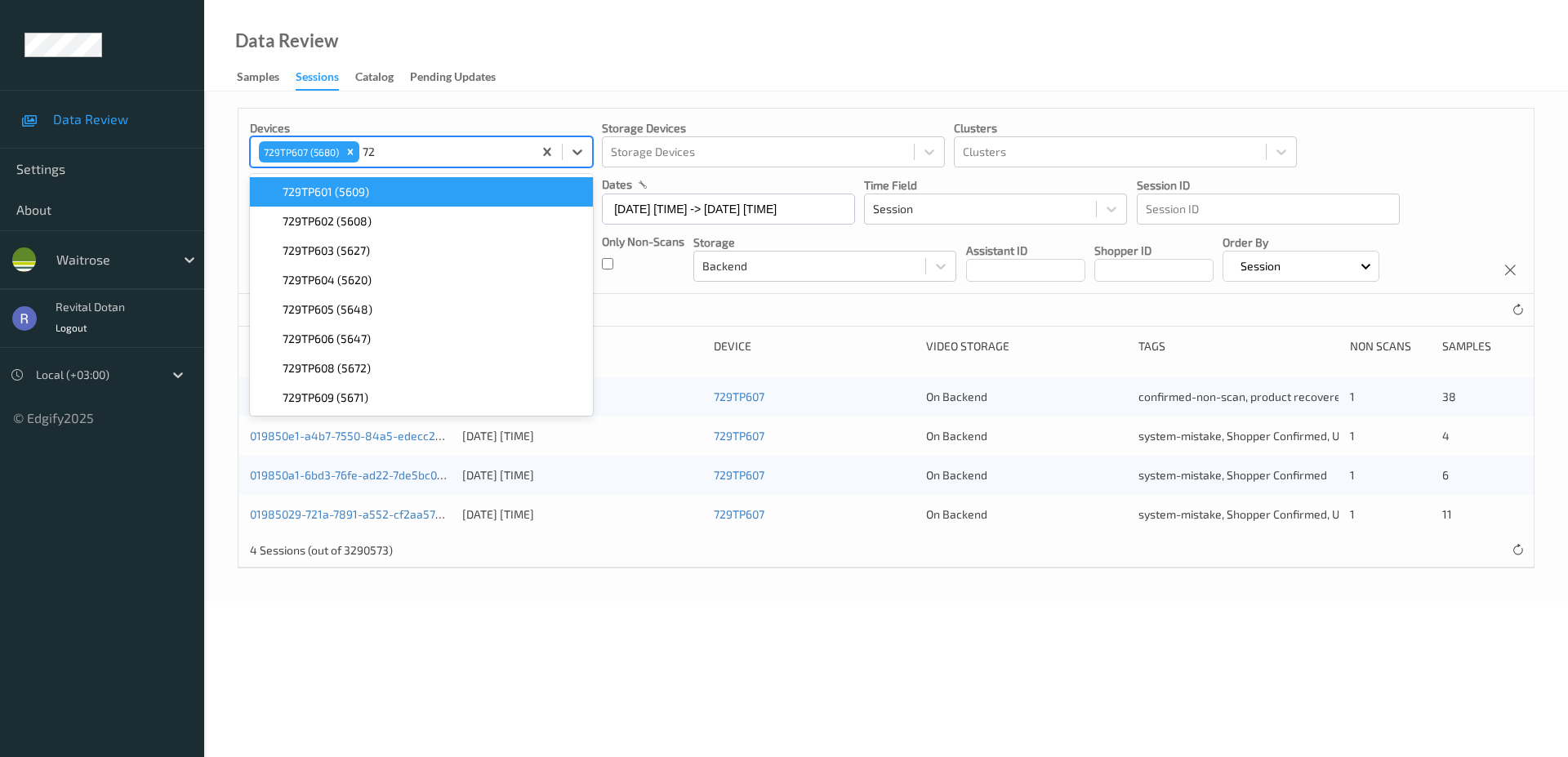 type on "729" 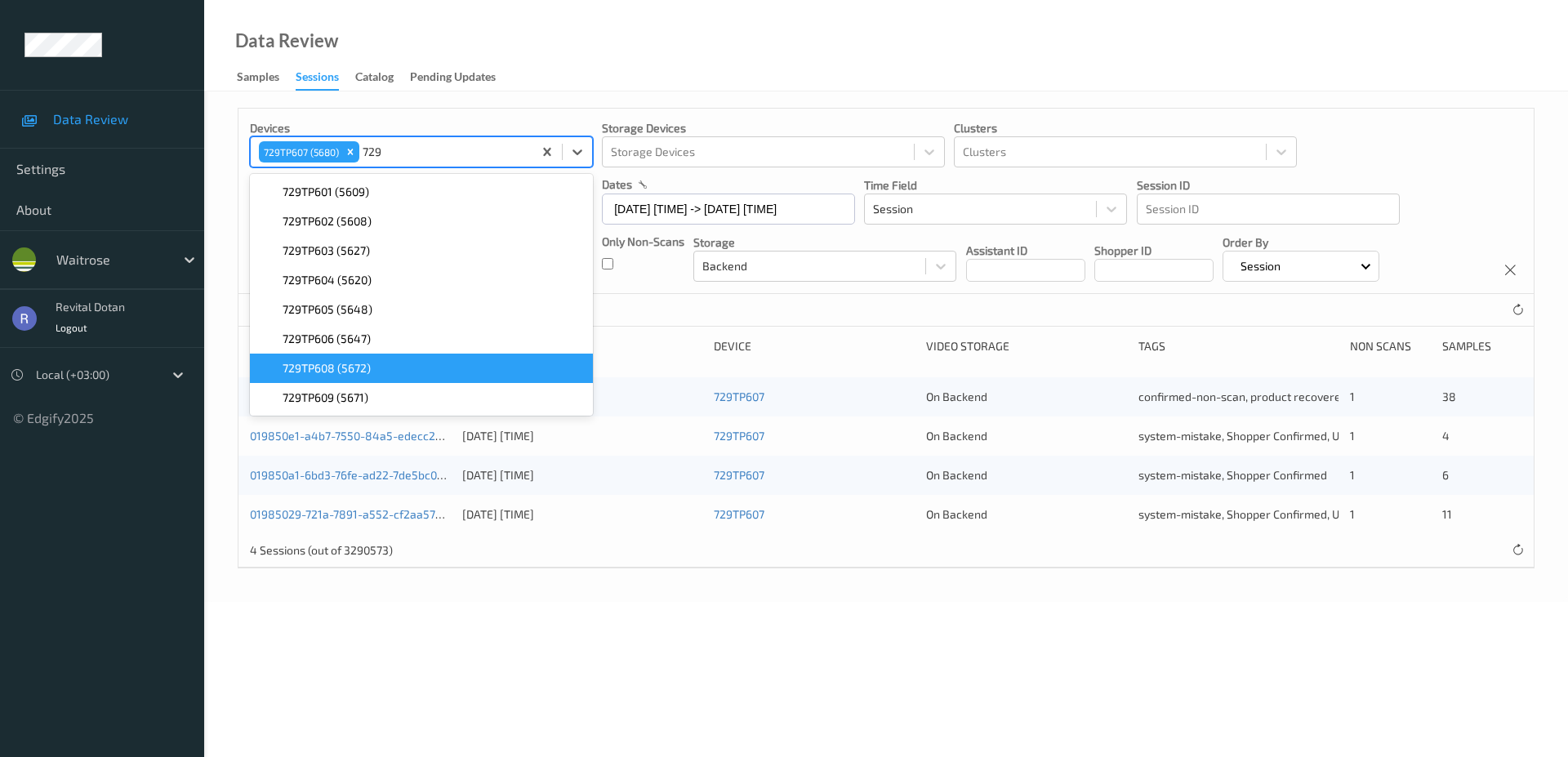 click on "729TP608 (5672)" at bounding box center (327, 368) 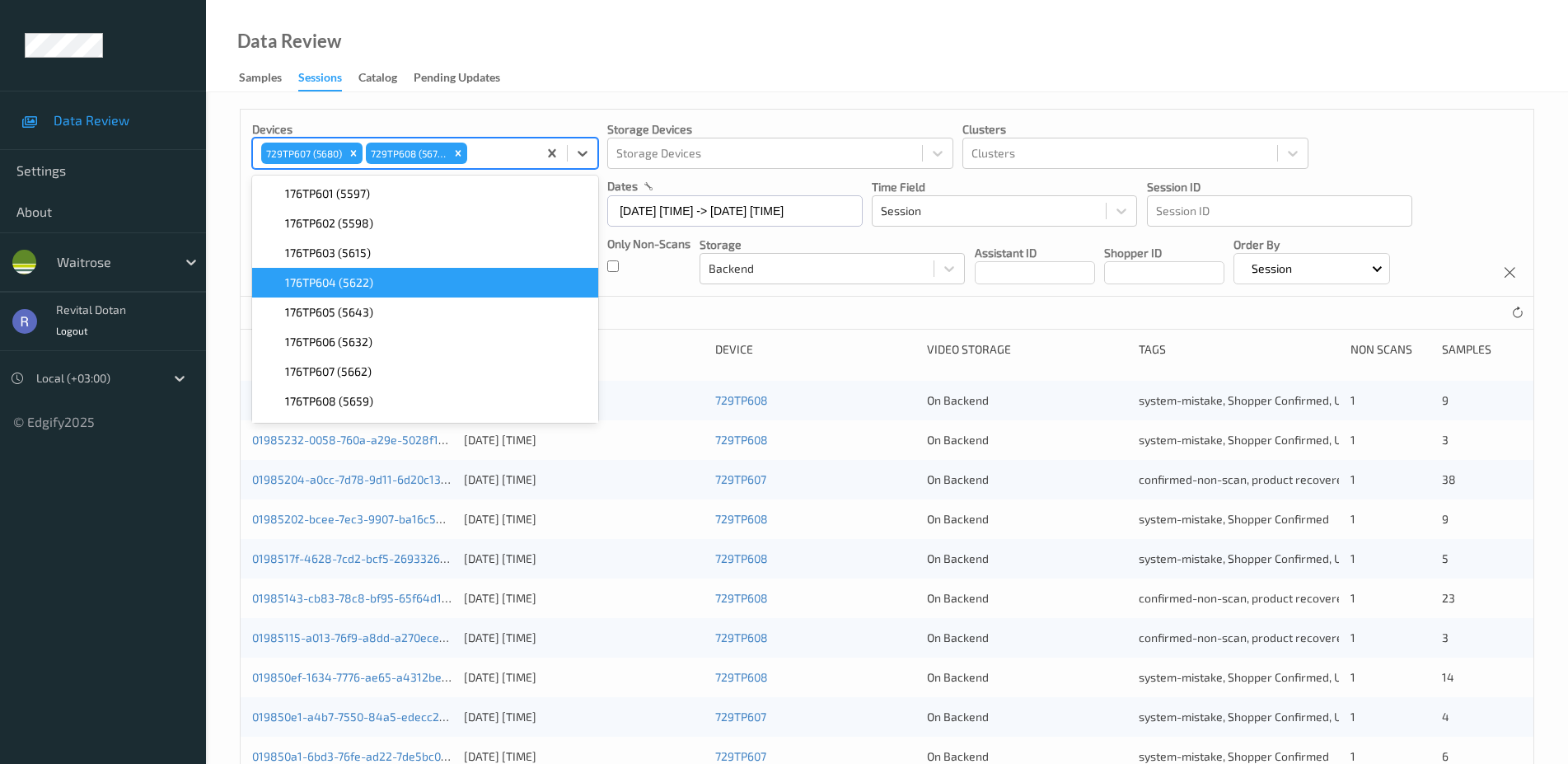 click on "14 Sessions (out of 3290573)" at bounding box center (887, 313) 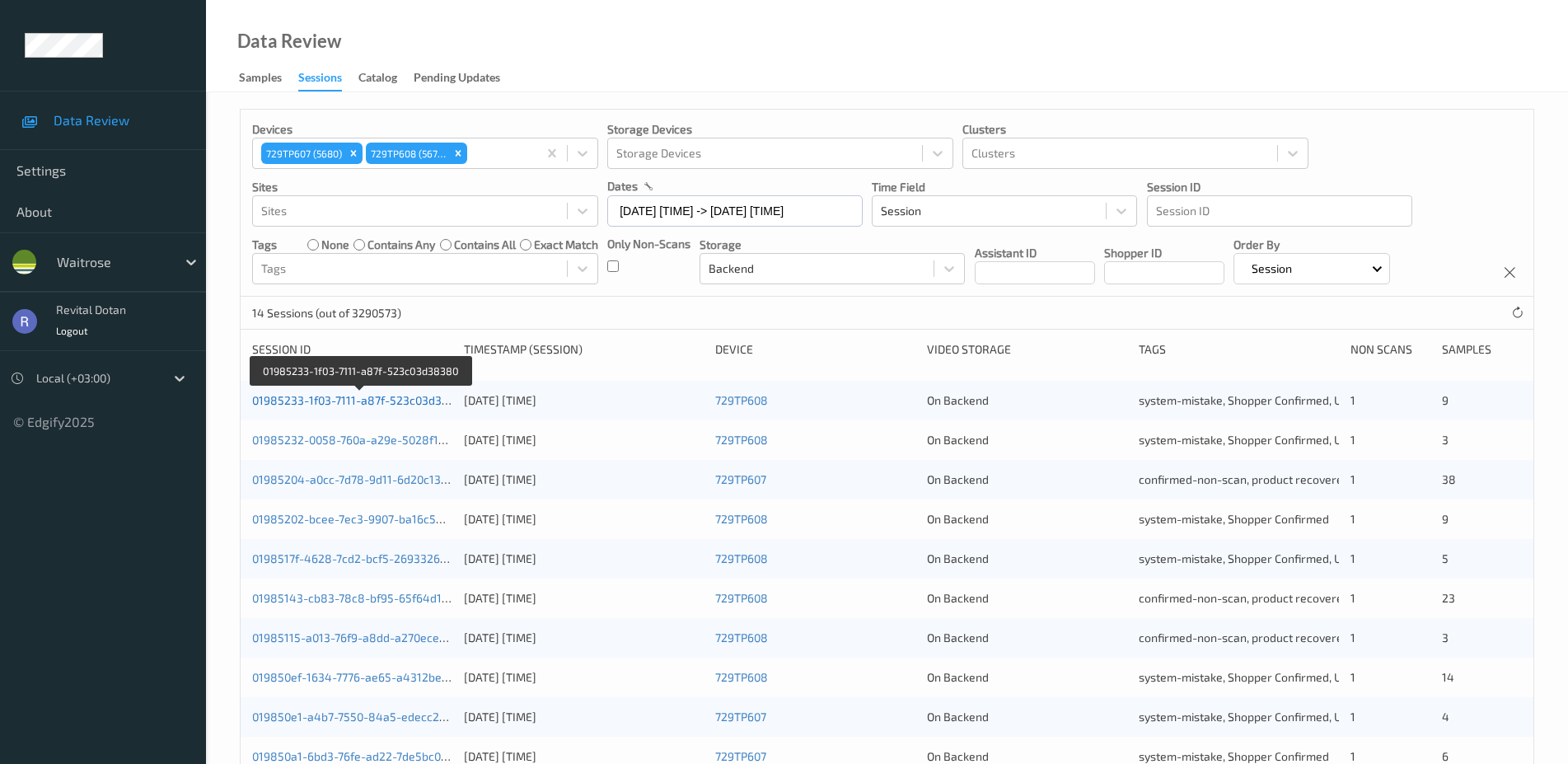 click on "01985233-1f03-7111-a87f-523c03d38380" at bounding box center [361, 400] 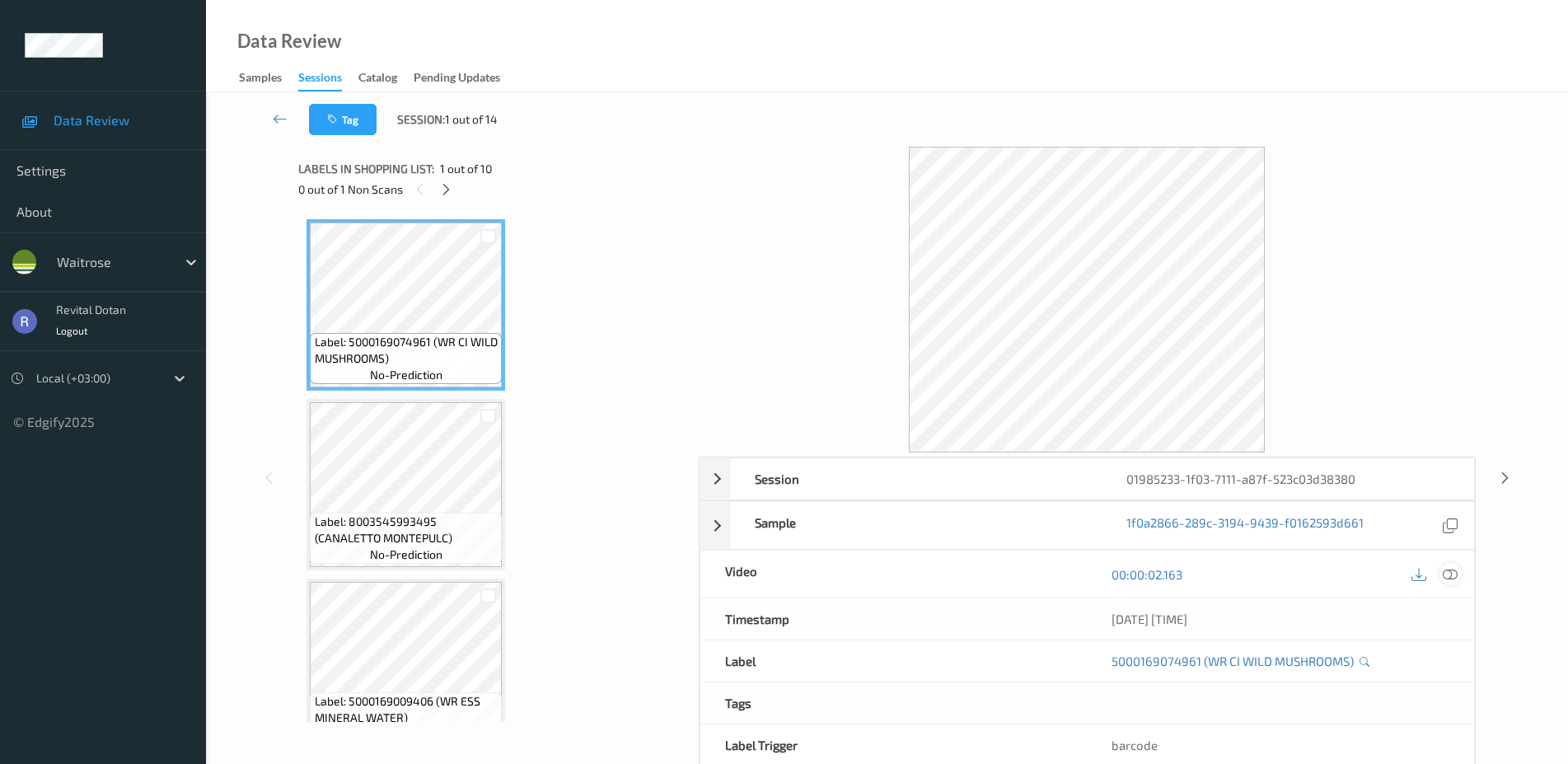 click at bounding box center (1450, 574) 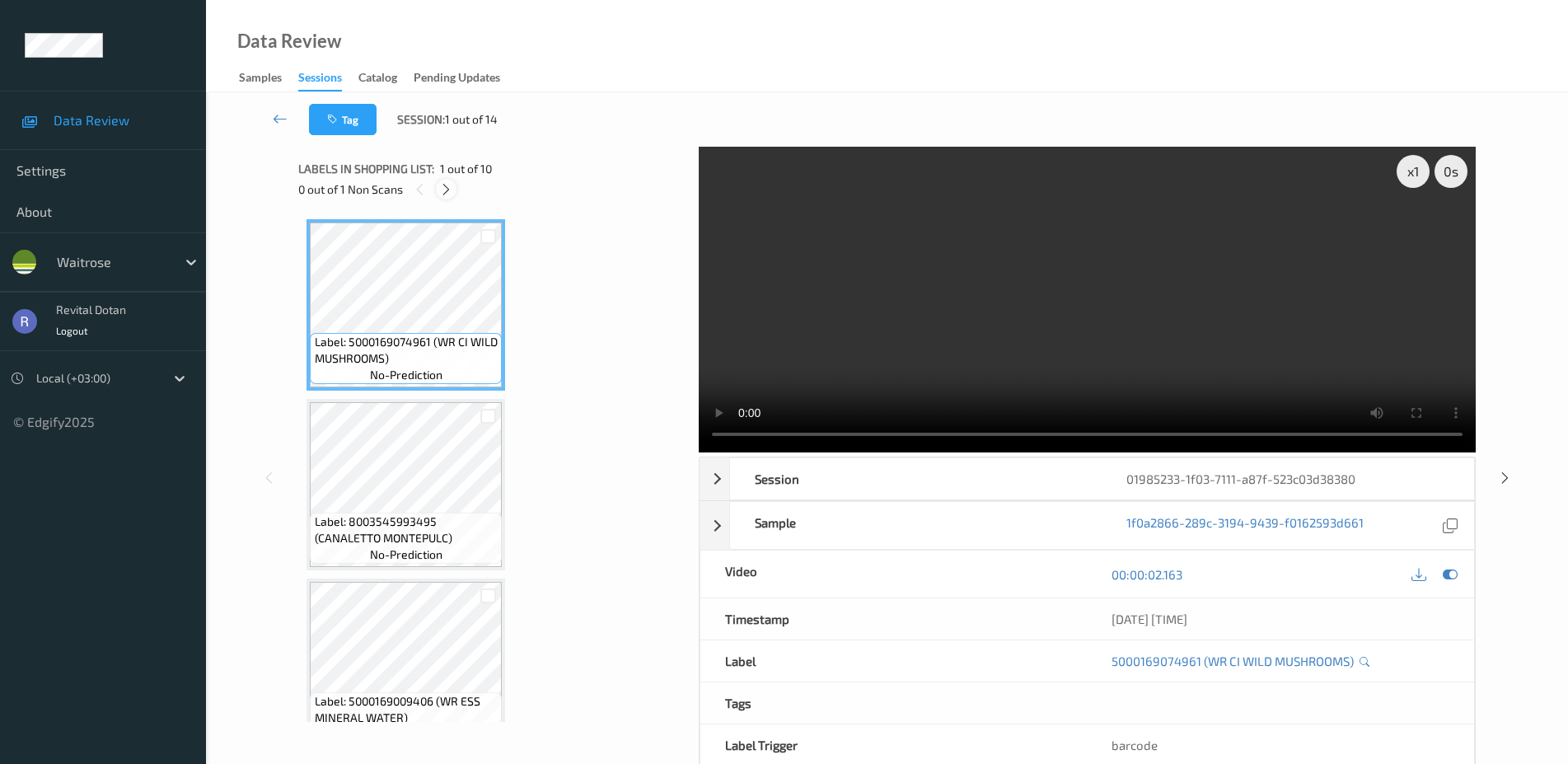 click at bounding box center (446, 190) 